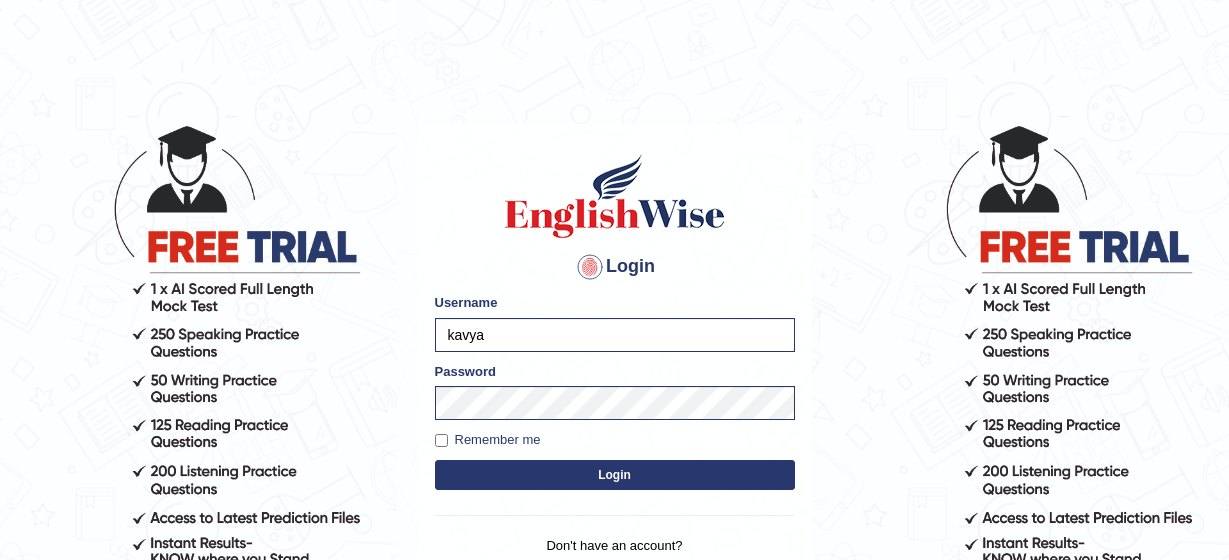 scroll, scrollTop: 0, scrollLeft: 0, axis: both 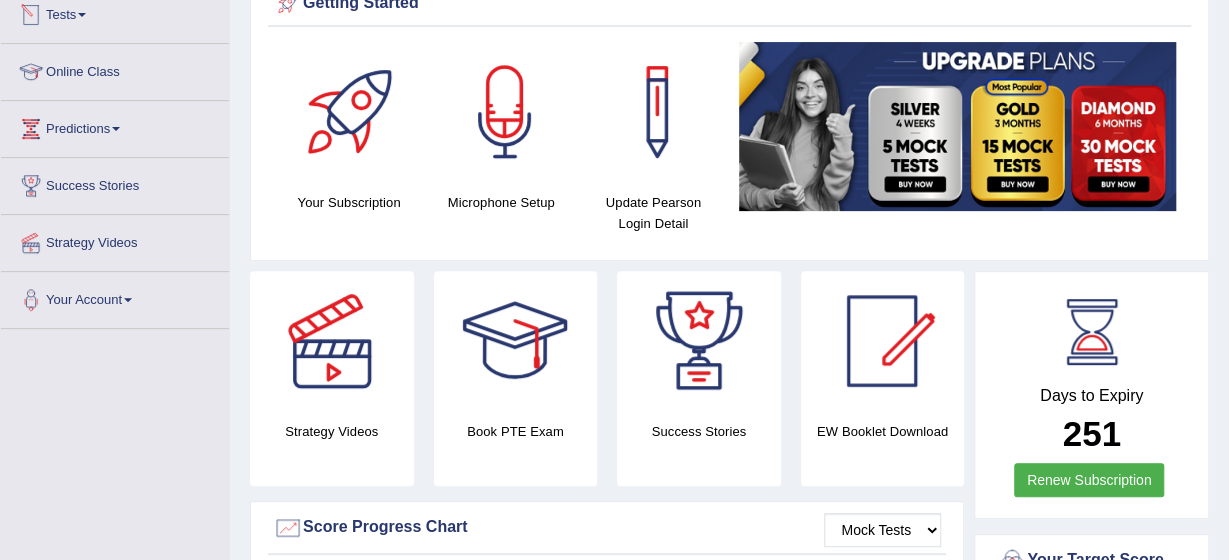 click on "Tests" at bounding box center (115, 12) 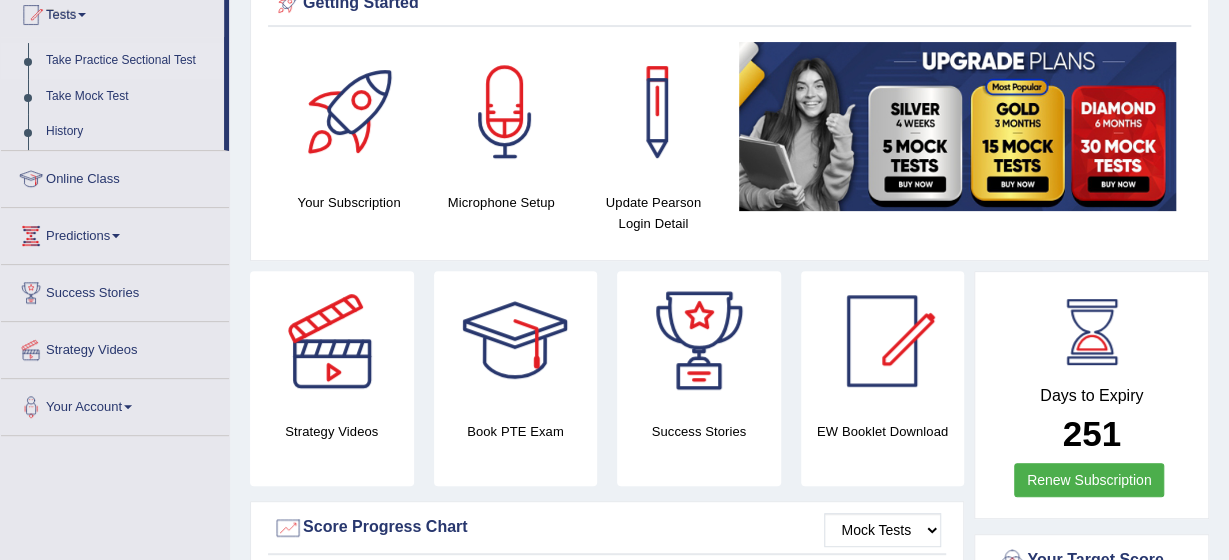 click on "Take Practice Sectional Test" at bounding box center (130, 61) 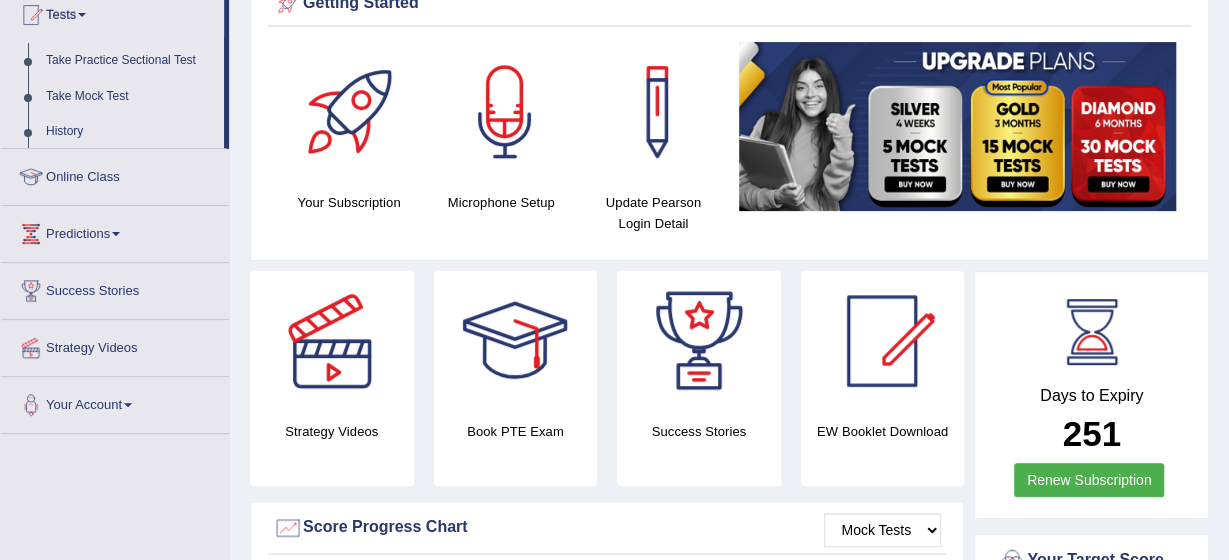 click on "Take Practice Sectional Test" at bounding box center [130, 61] 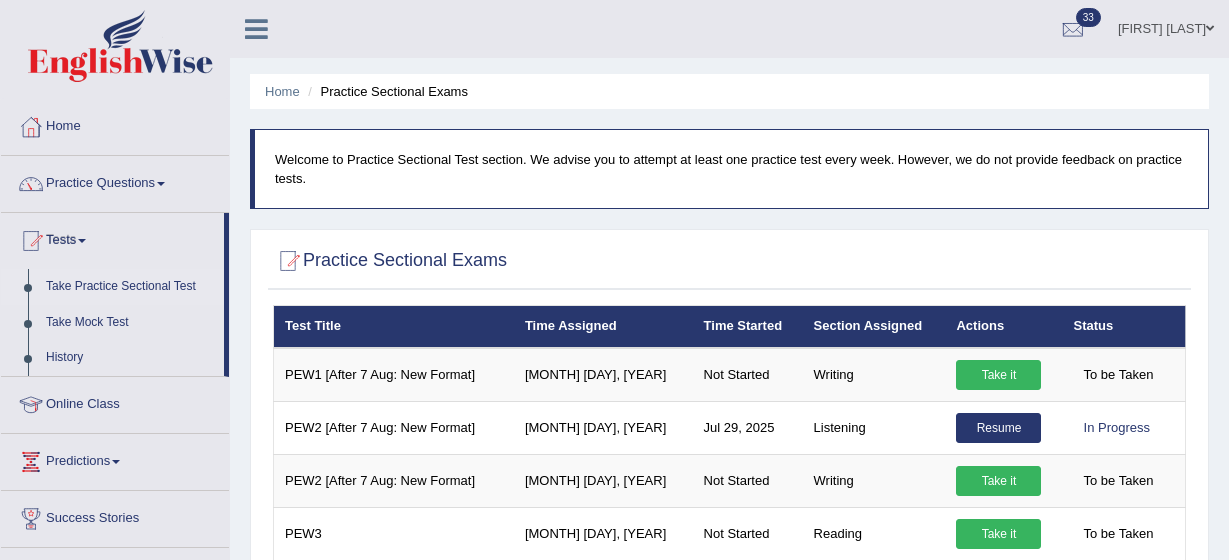 scroll, scrollTop: 0, scrollLeft: 0, axis: both 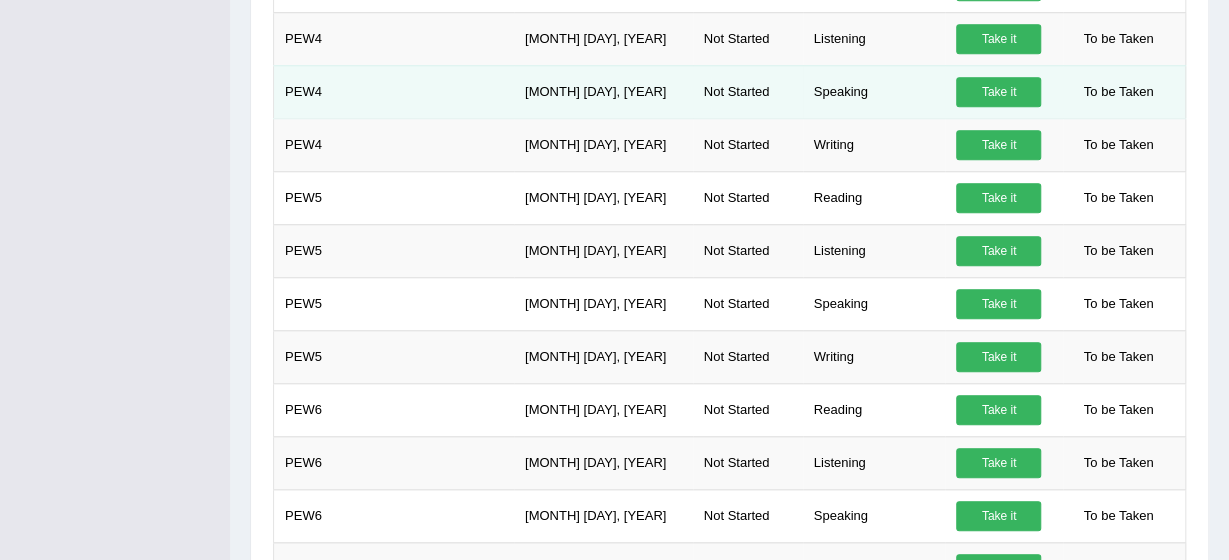 click on "Take it" at bounding box center [998, 92] 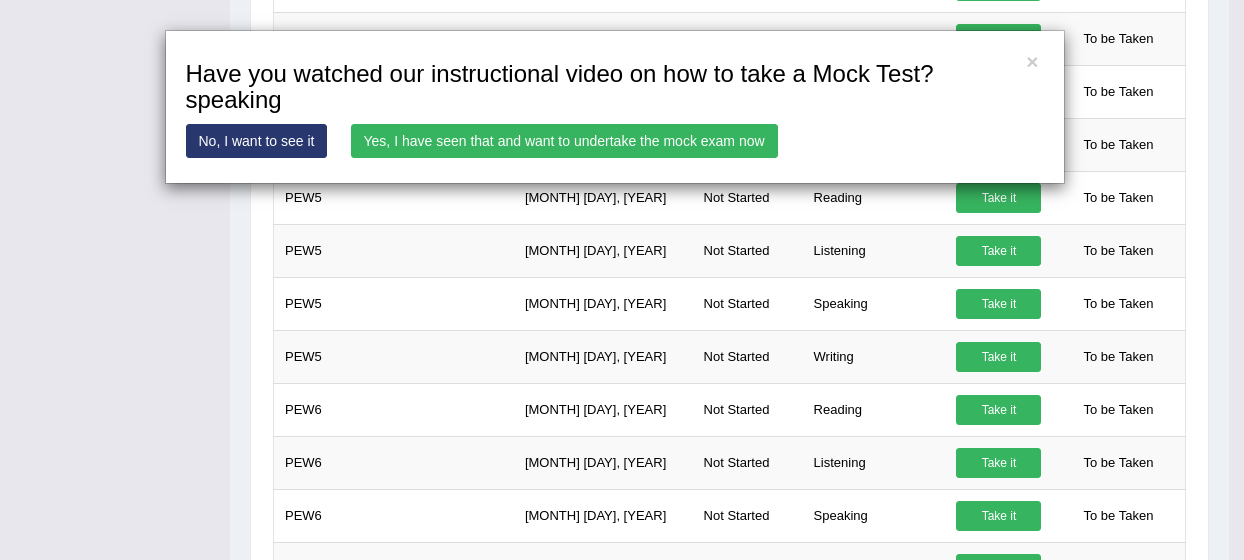 click on "Yes, I have seen that and want to undertake the mock exam now" at bounding box center (564, 141) 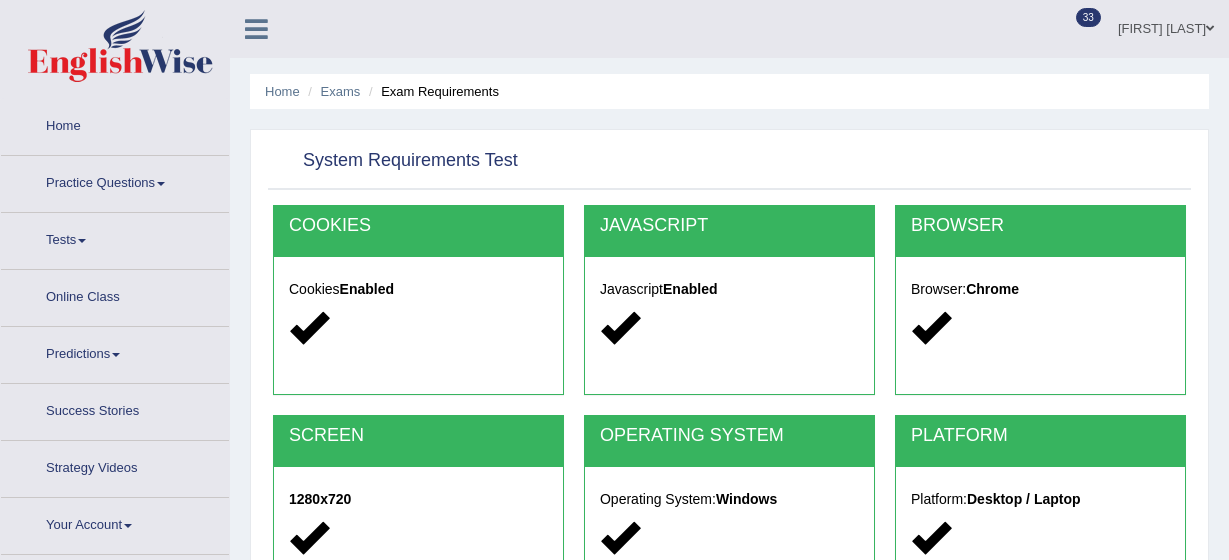 scroll, scrollTop: 0, scrollLeft: 0, axis: both 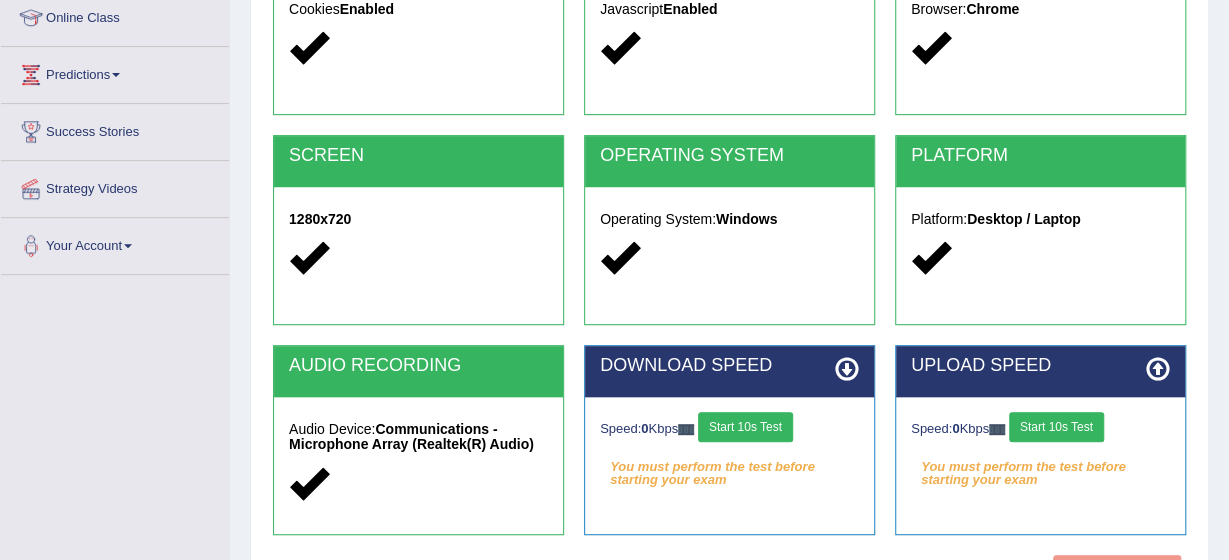 click on "Start 10s Test" at bounding box center (745, 427) 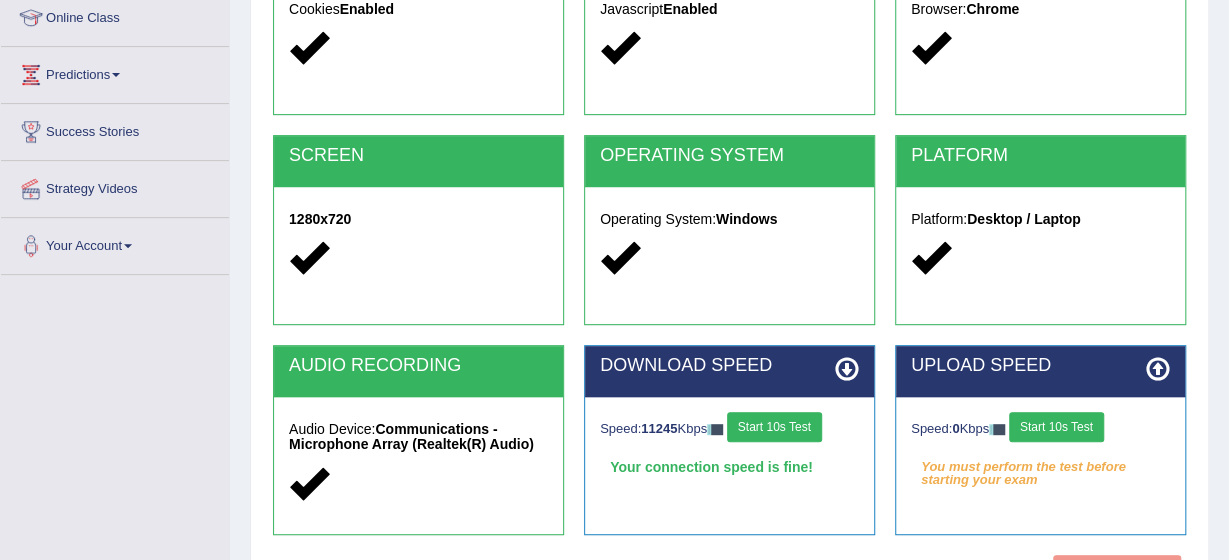 click on "Start 10s Test" at bounding box center [1056, 427] 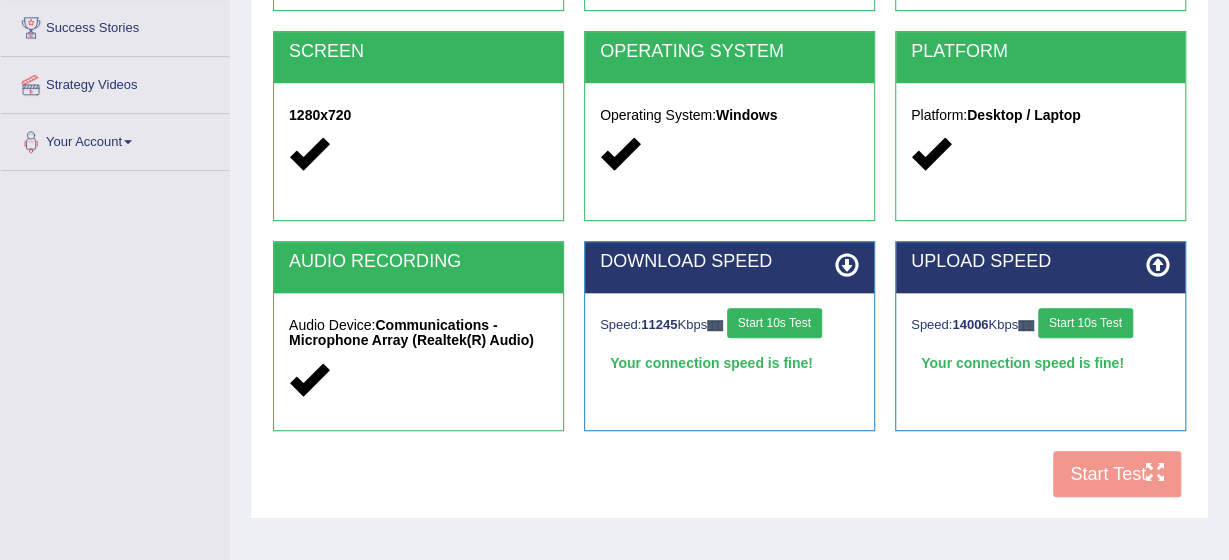 scroll, scrollTop: 400, scrollLeft: 0, axis: vertical 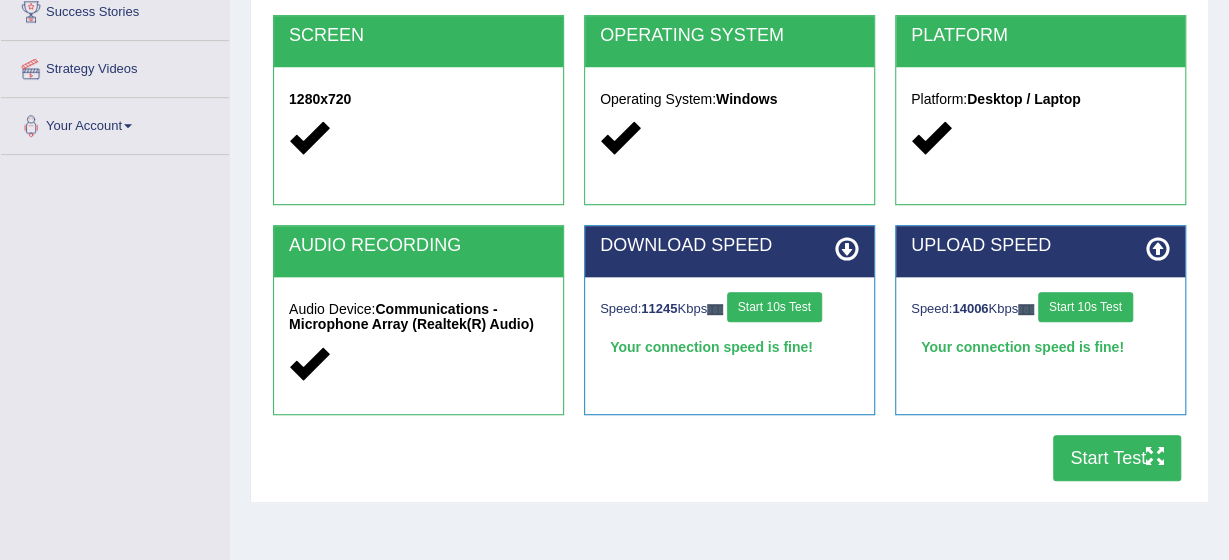 click on "Start Test" at bounding box center (1117, 458) 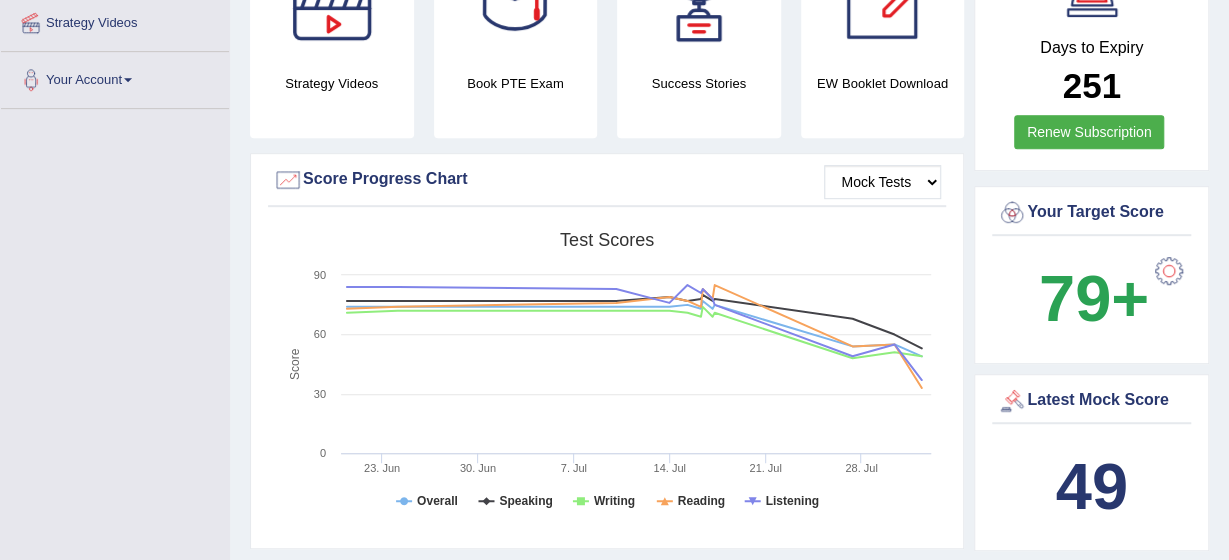 scroll, scrollTop: 0, scrollLeft: 0, axis: both 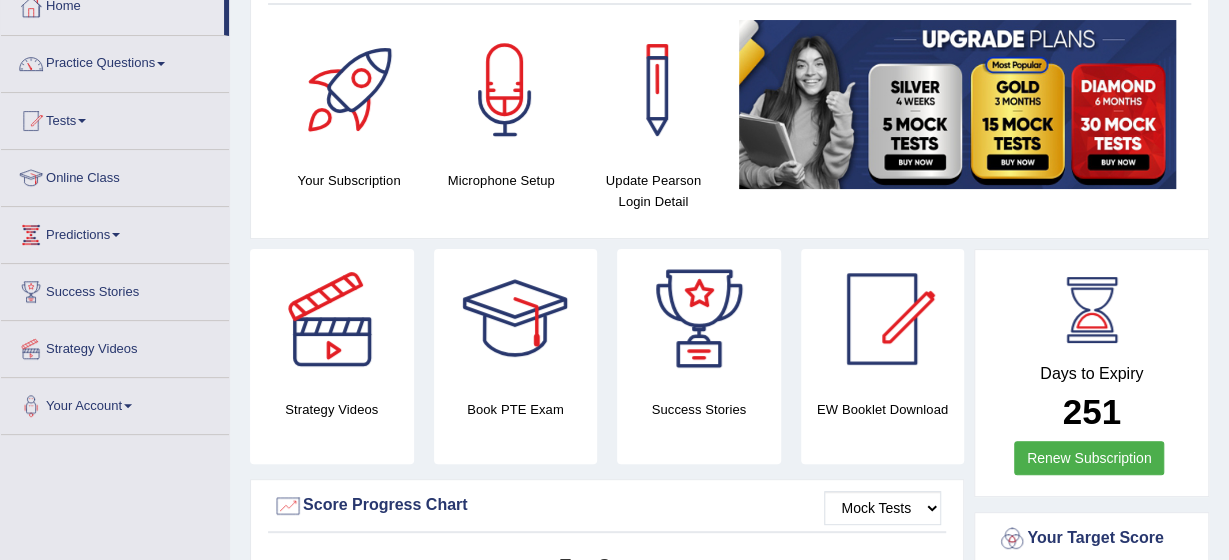 click at bounding box center (82, 121) 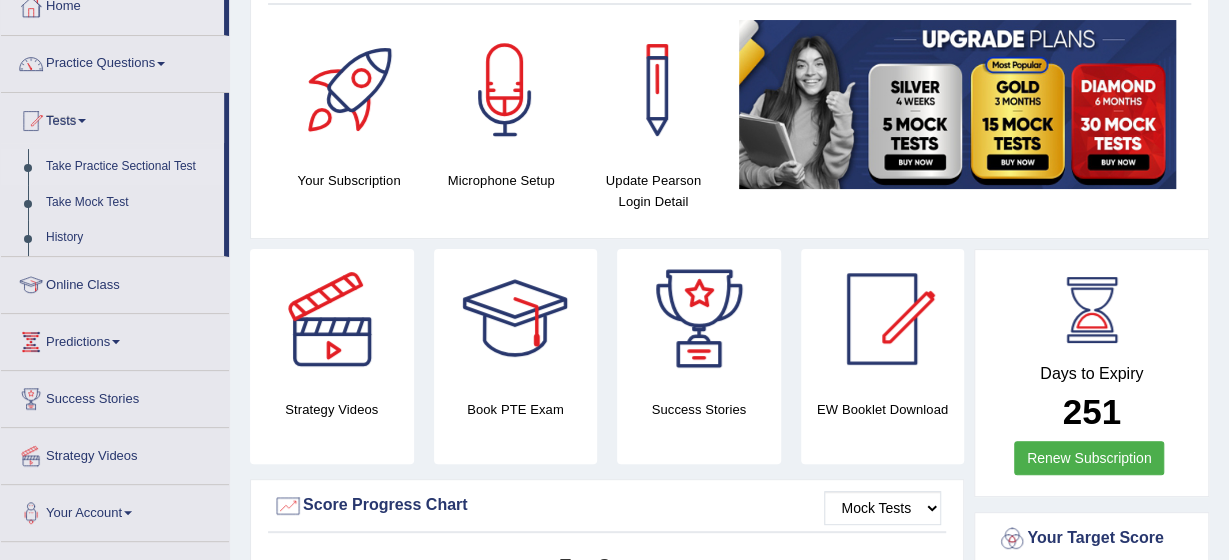 click on "Take Practice Sectional Test" at bounding box center [130, 167] 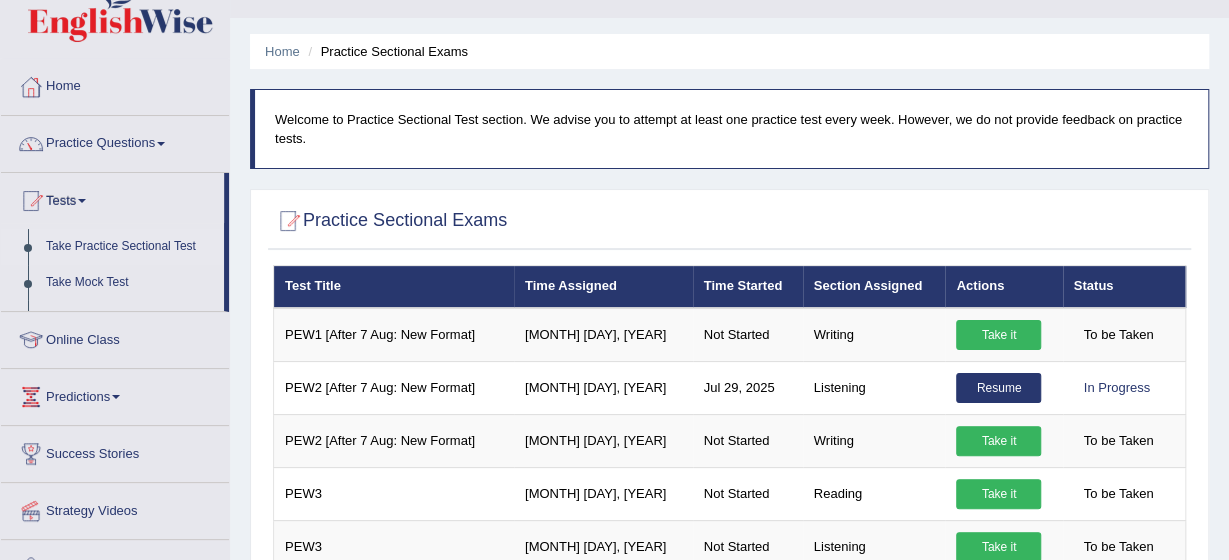 scroll, scrollTop: 79, scrollLeft: 0, axis: vertical 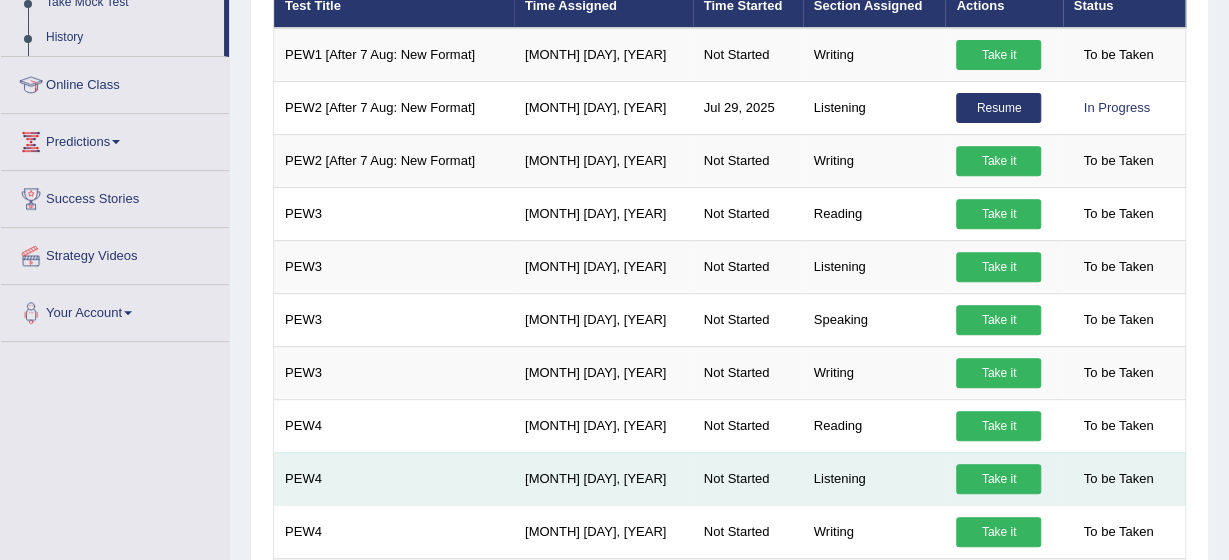 click on "Take it" at bounding box center [998, 479] 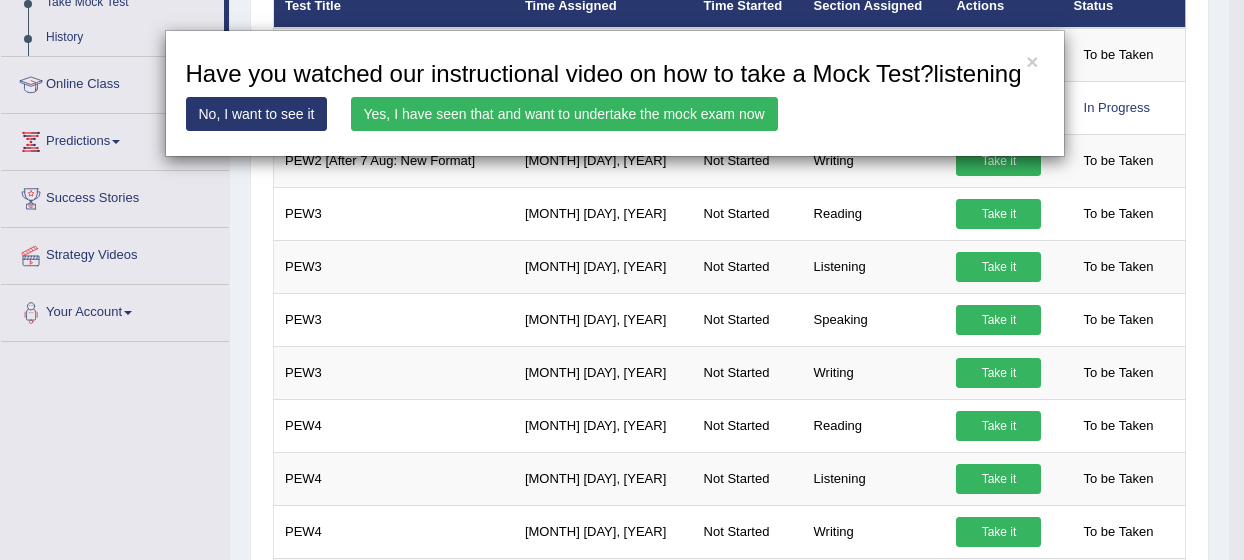 click on "Yes, I have seen that and want to undertake the mock exam now" at bounding box center (564, 114) 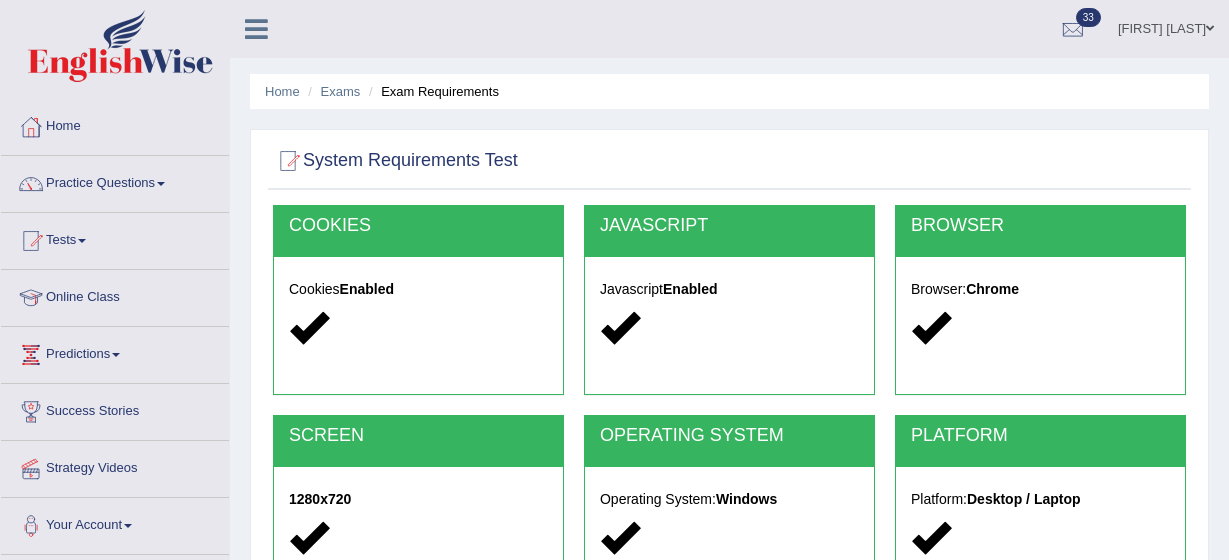 scroll, scrollTop: 0, scrollLeft: 0, axis: both 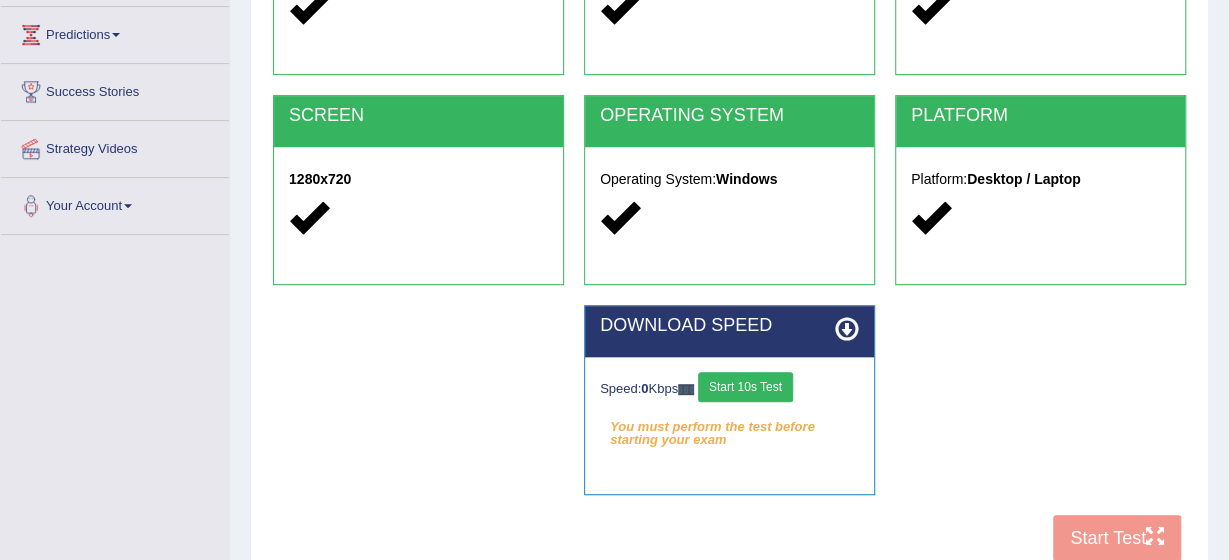 click on "Start 10s Test" at bounding box center (745, 387) 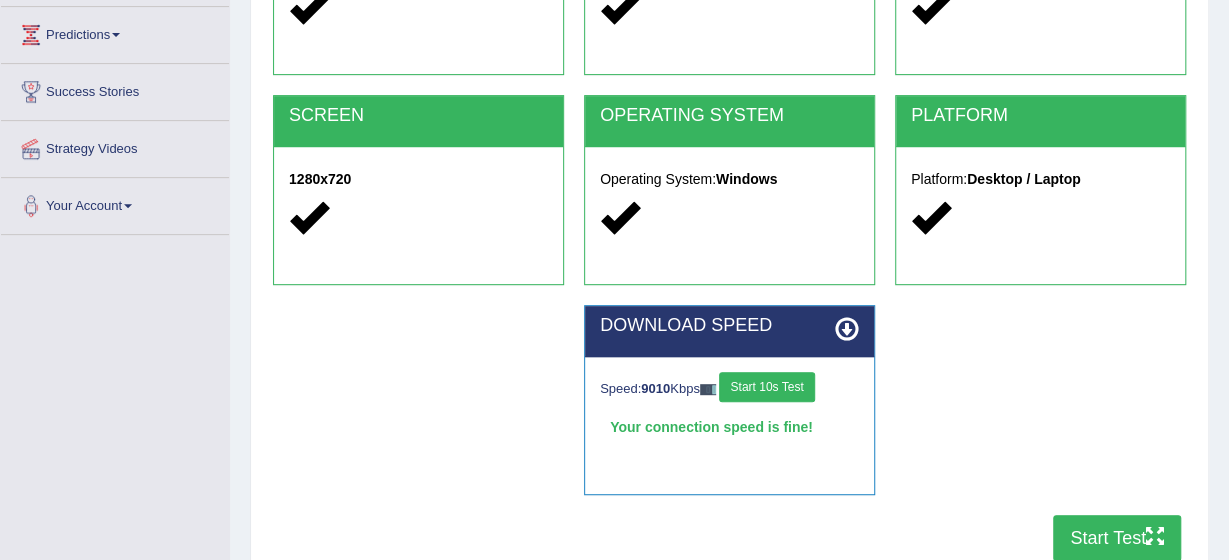 click on "Start Test" at bounding box center (1117, 538) 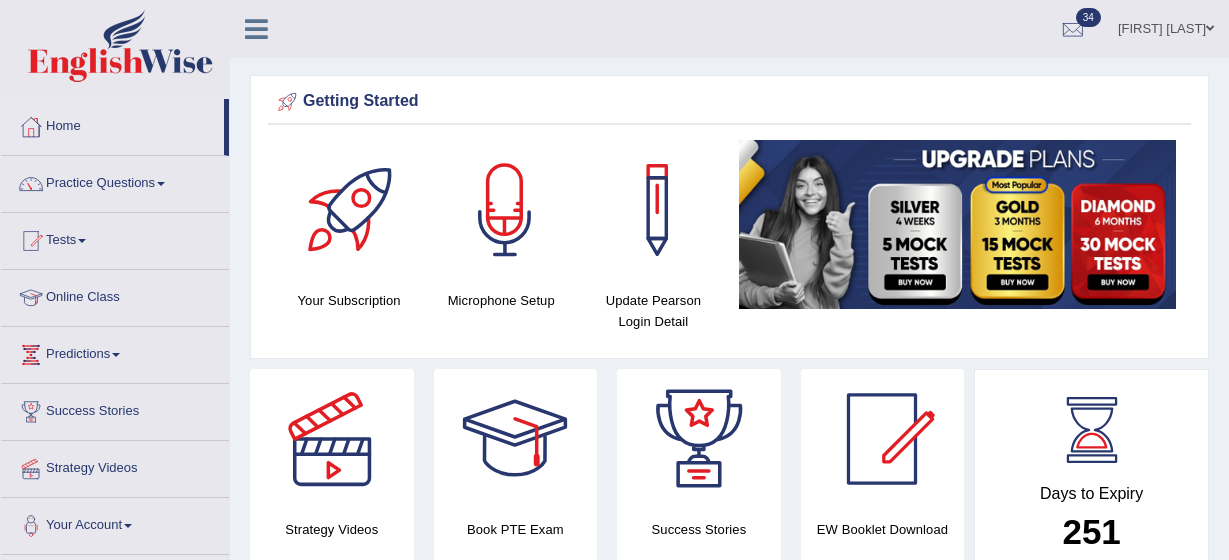 scroll, scrollTop: 0, scrollLeft: 0, axis: both 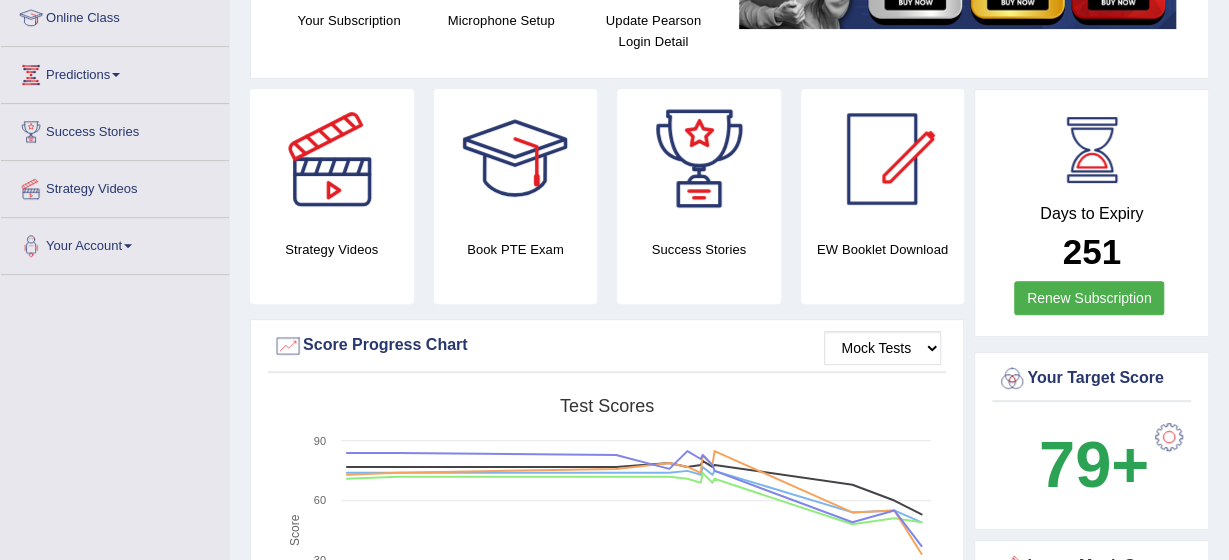 click on "Please login from Desktop. If you think this is an error (or logged in from desktop),  please click here to contact us
Getting Started
Your Subscription
Microphone Setup
Update Pearson Login Detail
×" at bounding box center (729, 1413) 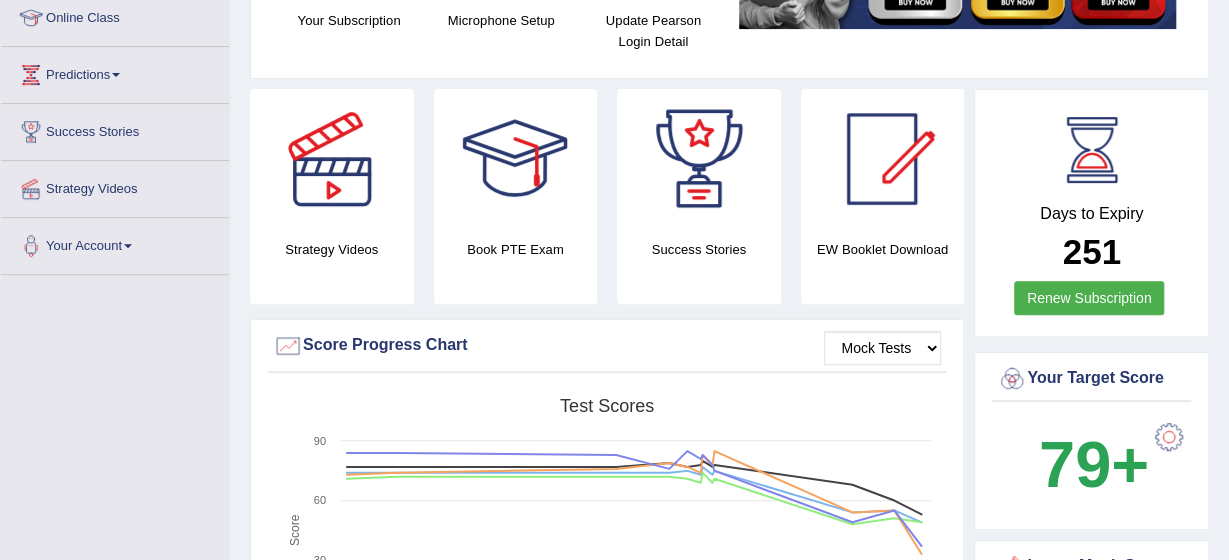 click on "Please login from Desktop. If you think this is an error (or logged in from desktop),  please click here to contact us
Getting Started
Your Subscription
Microphone Setup
Update Pearson Login Detail
×" at bounding box center [729, 1413] 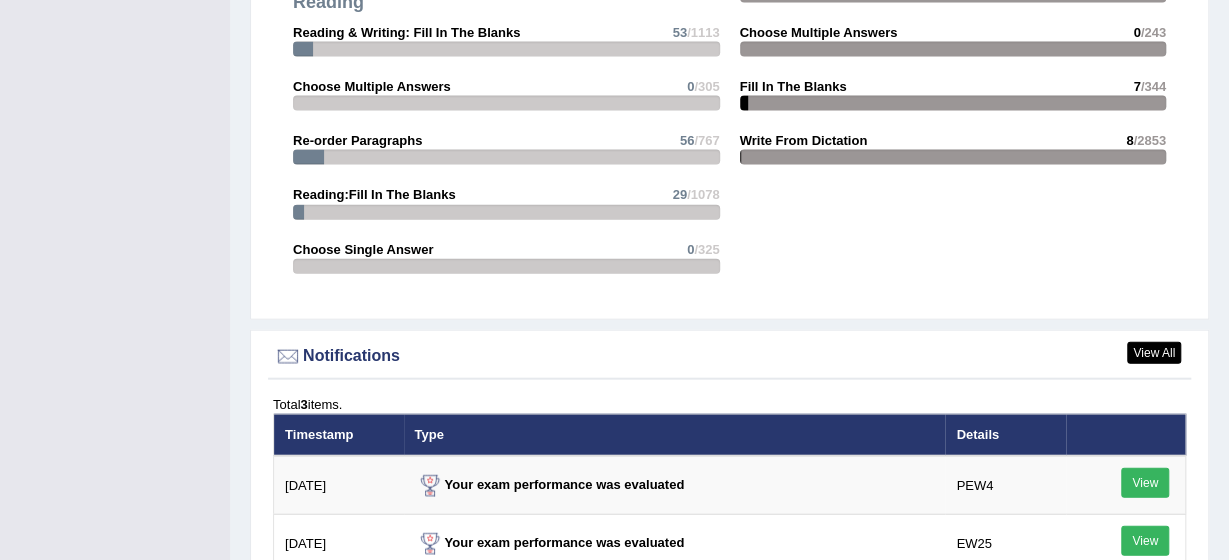 scroll, scrollTop: 2199, scrollLeft: 0, axis: vertical 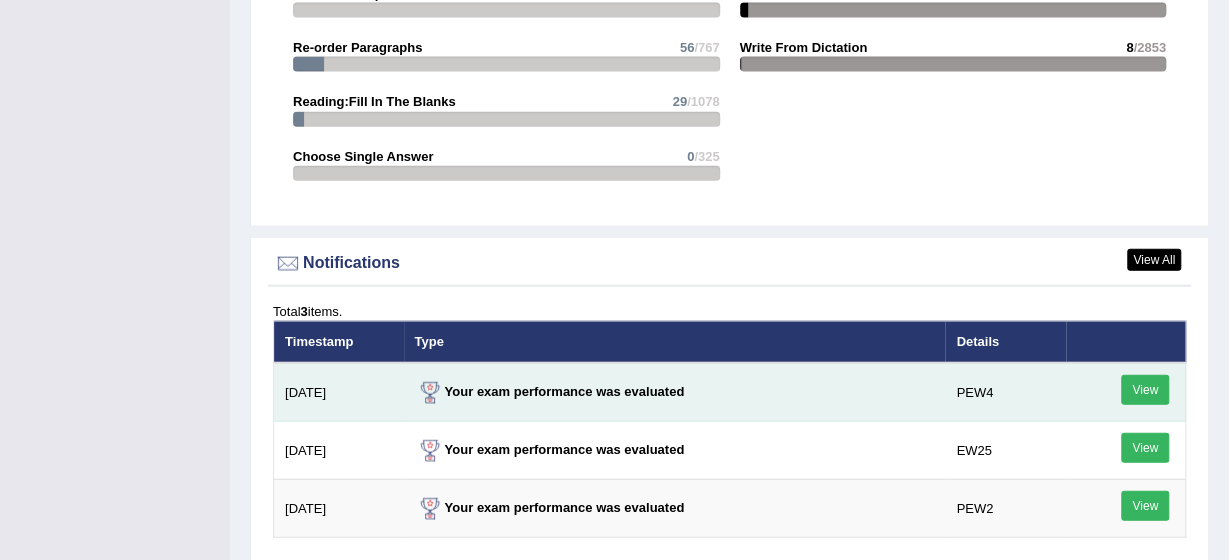 click on "View" at bounding box center [1145, 390] 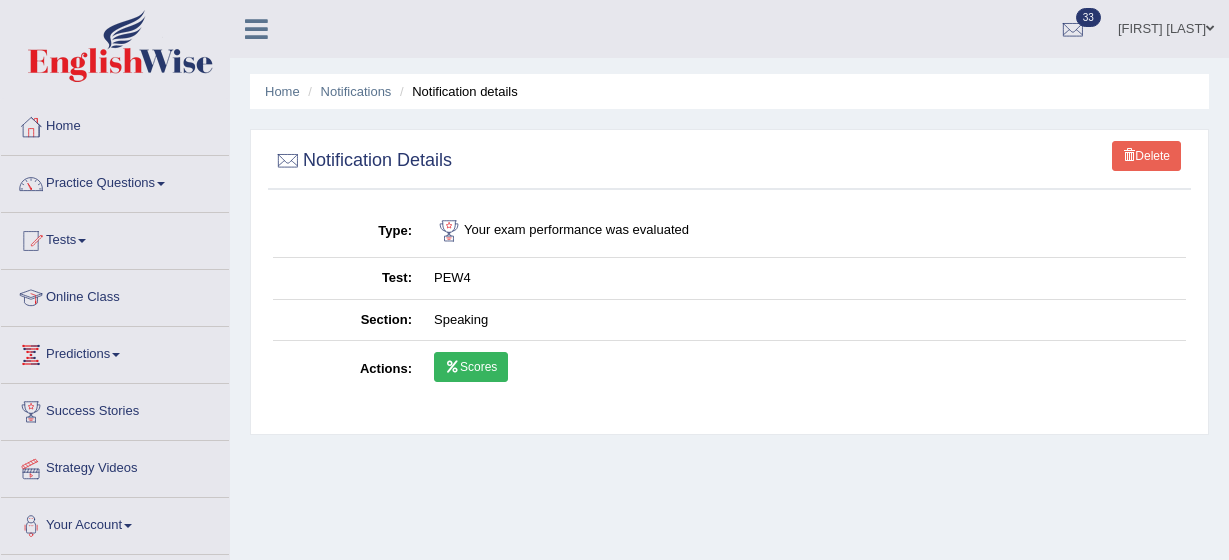 scroll, scrollTop: 0, scrollLeft: 0, axis: both 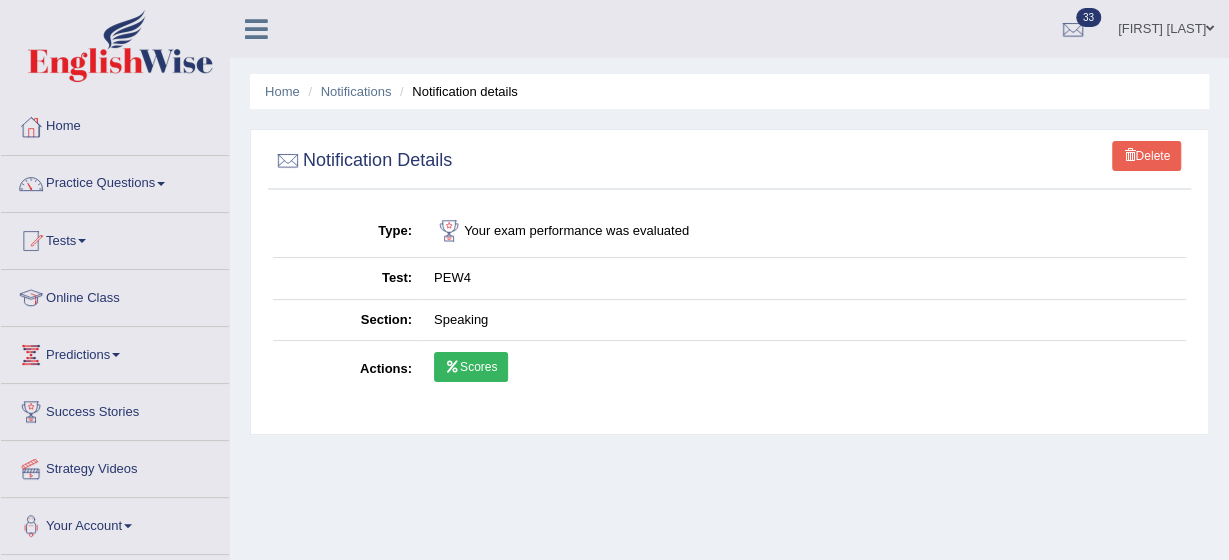 click on "Scores" at bounding box center [471, 367] 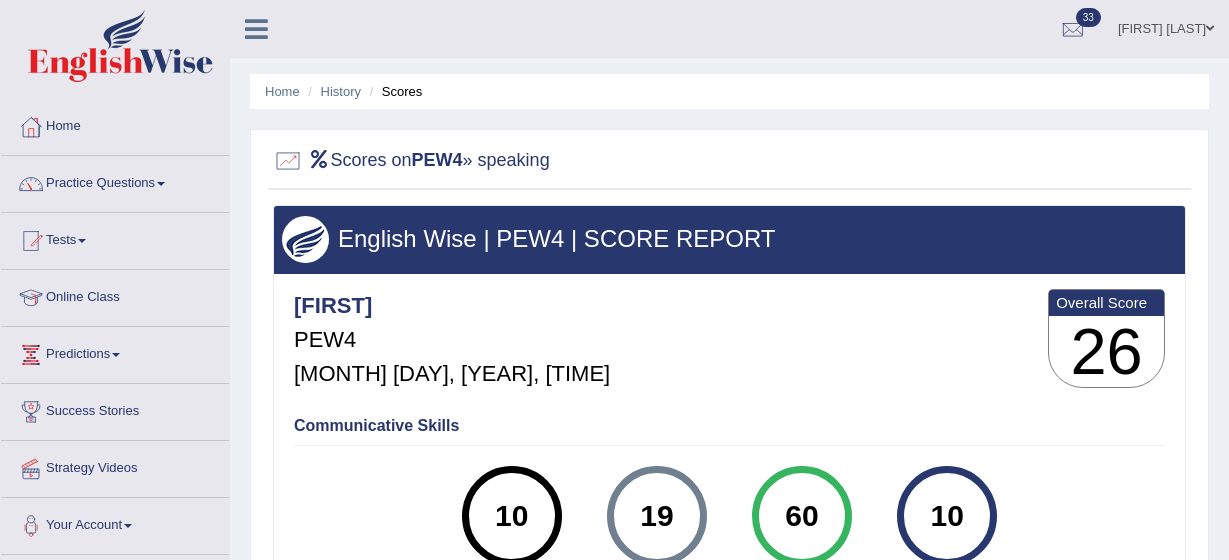 scroll, scrollTop: 0, scrollLeft: 0, axis: both 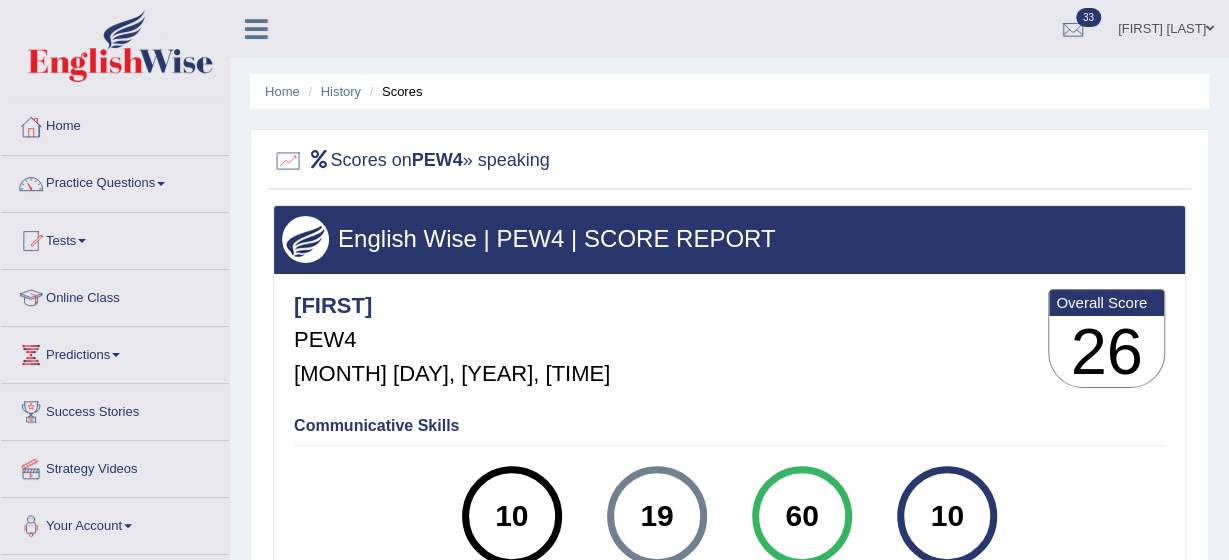 click on "Scores" at bounding box center [394, 91] 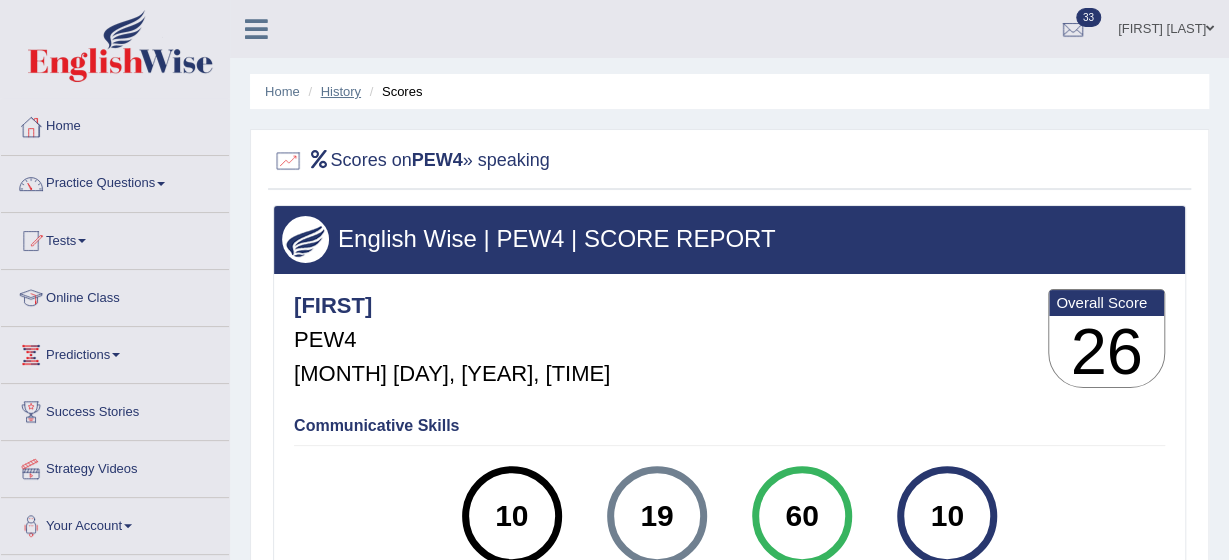 click on "History" at bounding box center (341, 91) 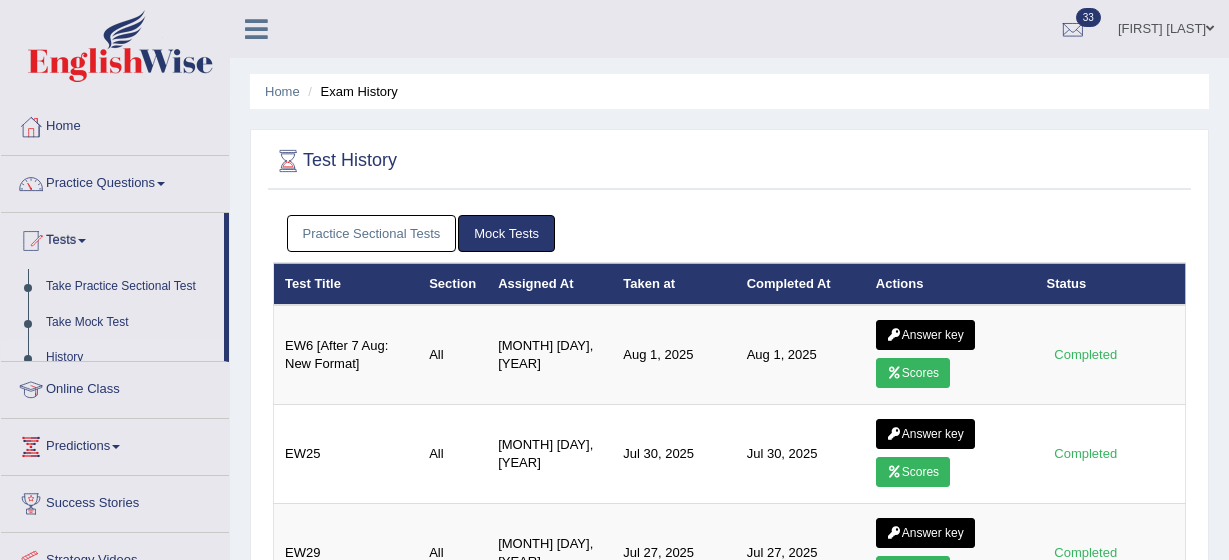 scroll, scrollTop: 0, scrollLeft: 0, axis: both 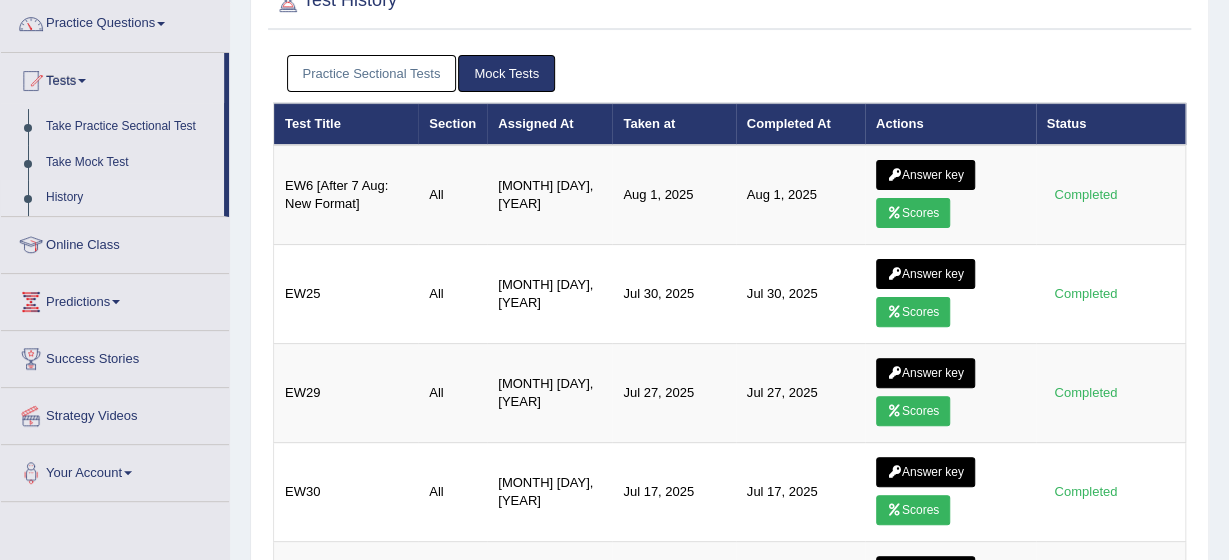 click on "Practice Sectional Tests" at bounding box center (372, 73) 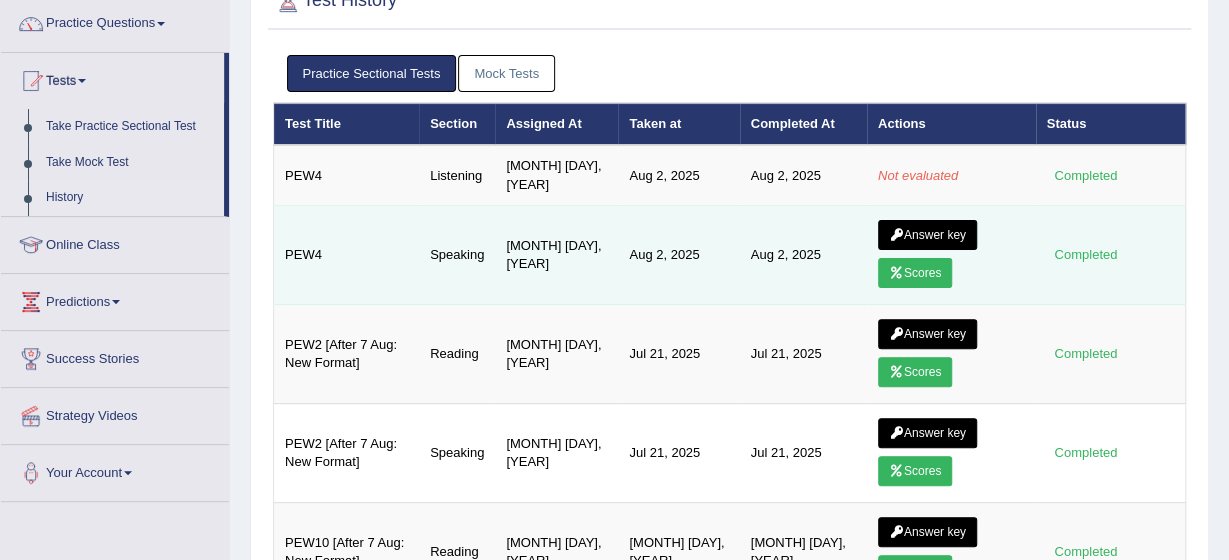 click on "Answer key" at bounding box center (927, 235) 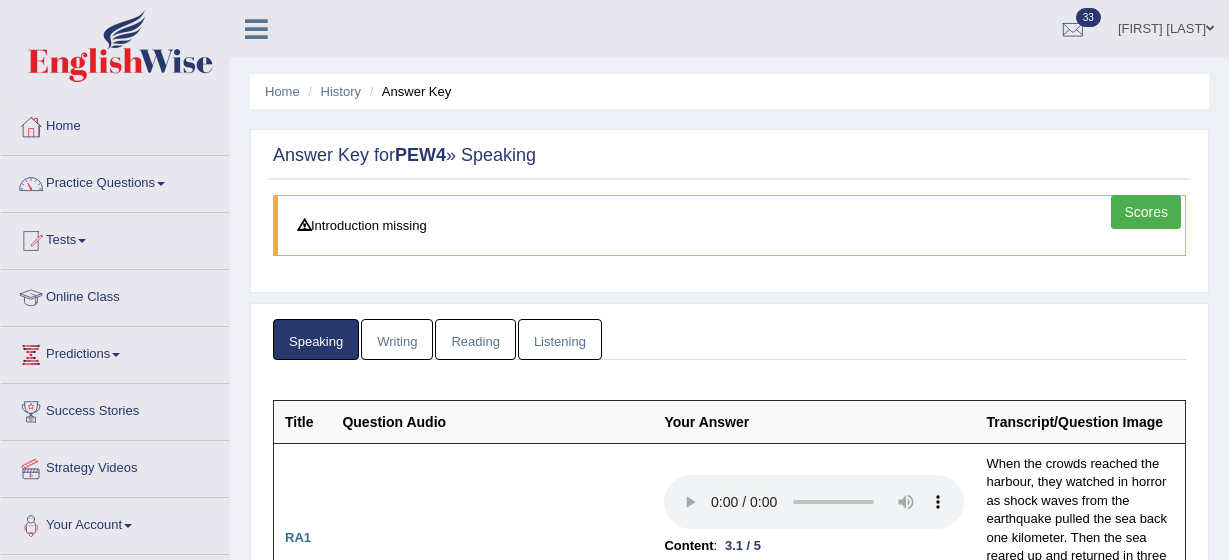 scroll, scrollTop: 0, scrollLeft: 0, axis: both 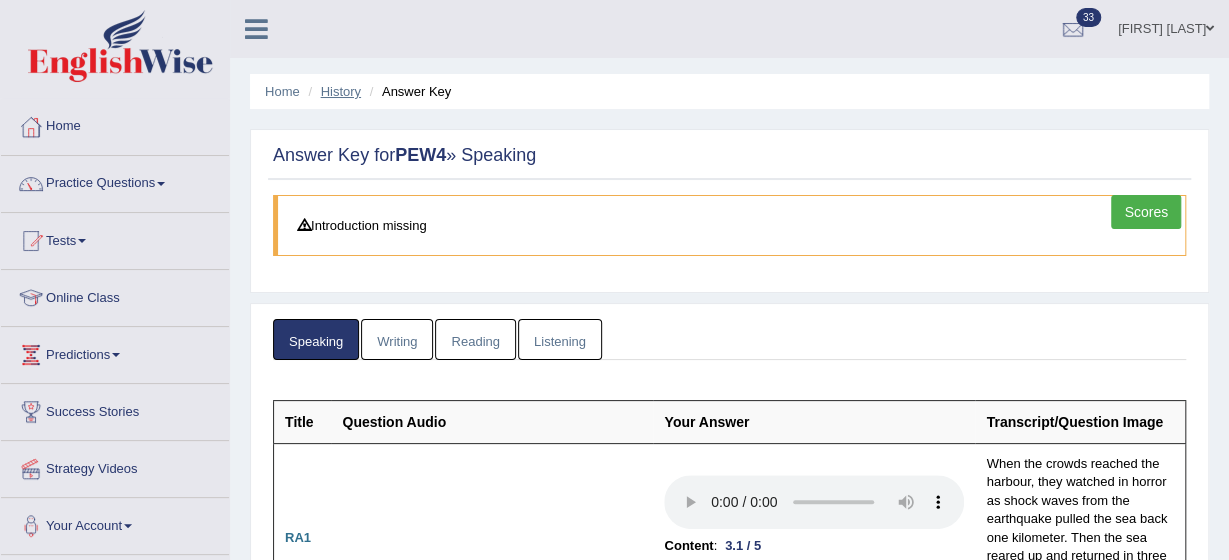 click on "History" at bounding box center (341, 91) 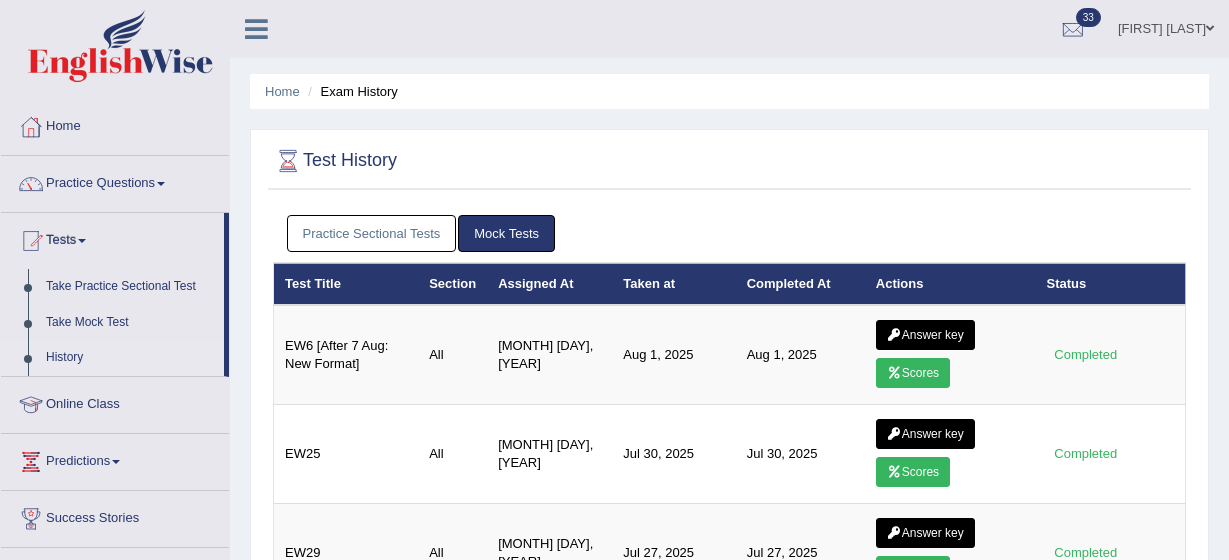 scroll, scrollTop: 0, scrollLeft: 0, axis: both 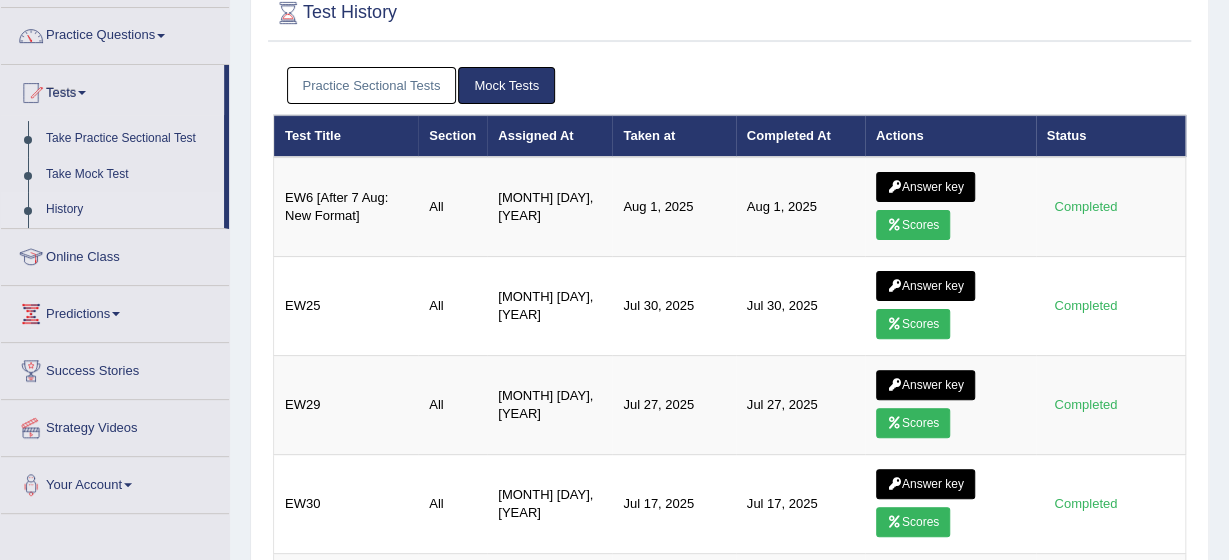 click on "Practice Sectional Tests" at bounding box center [372, 85] 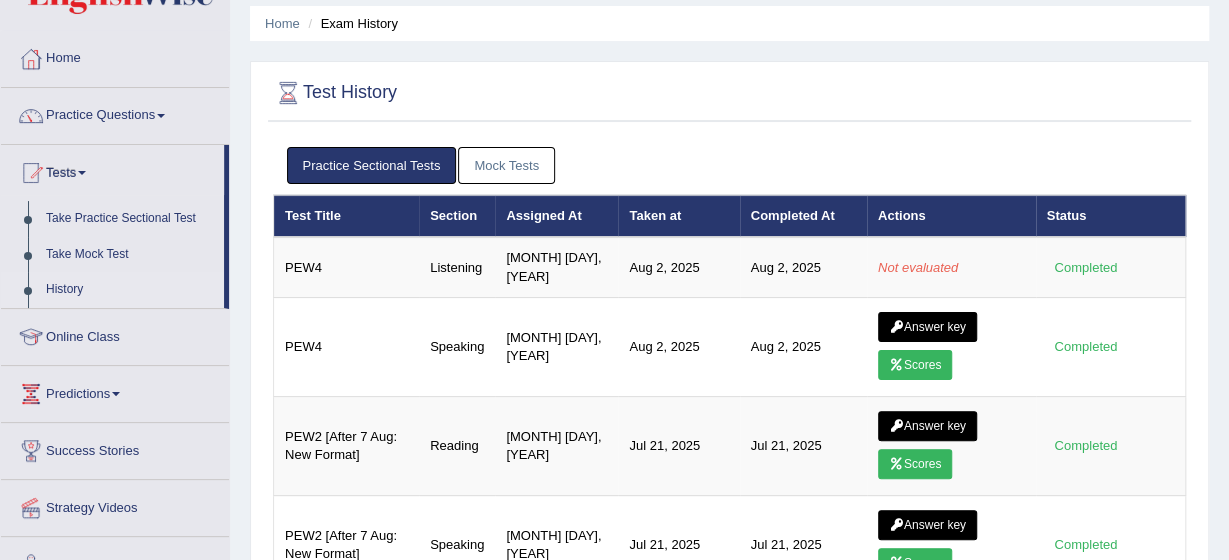 scroll, scrollTop: 0, scrollLeft: 0, axis: both 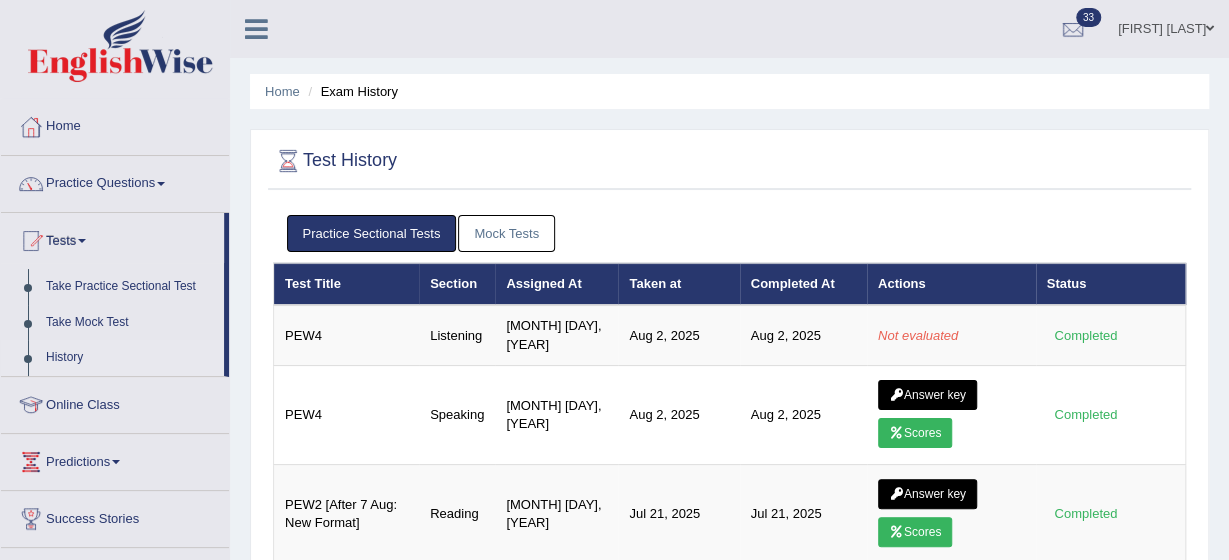 click on "Practice Questions" at bounding box center [115, 181] 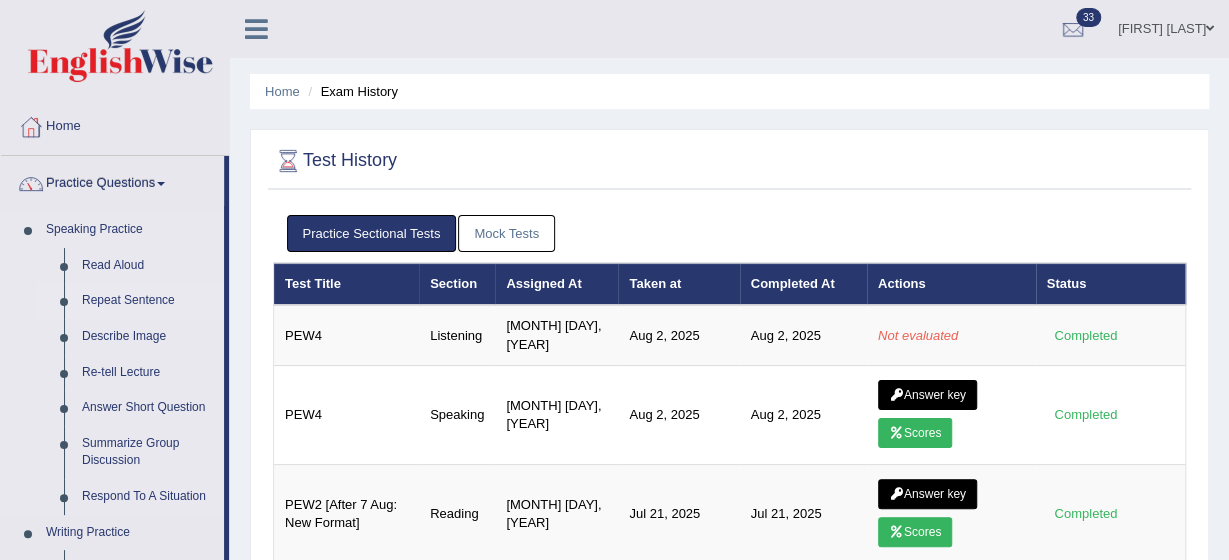 click on "Repeat Sentence" at bounding box center (148, 301) 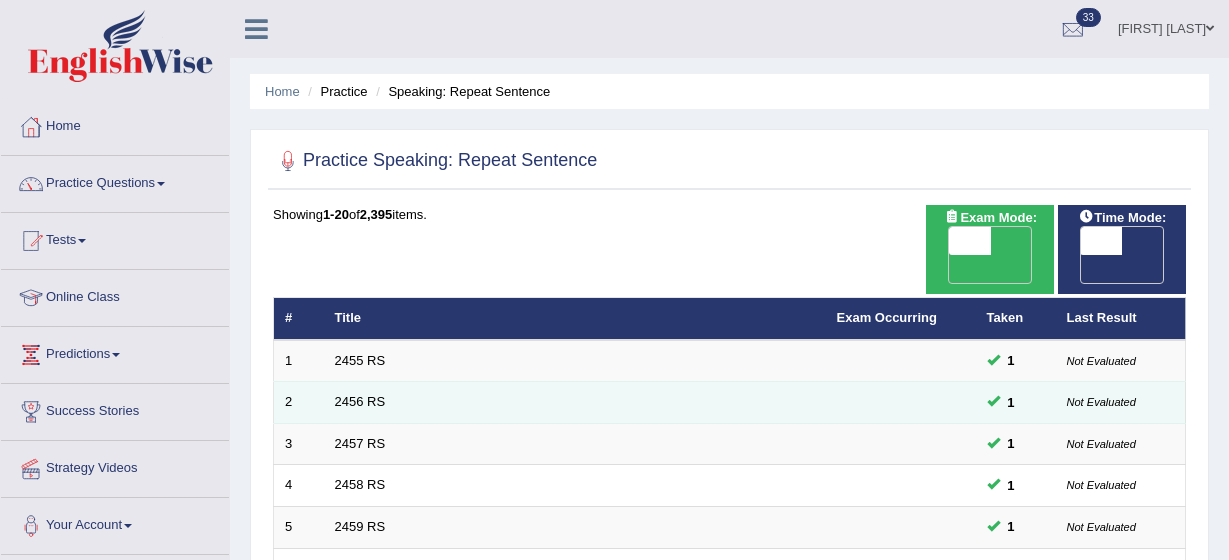 scroll, scrollTop: 0, scrollLeft: 0, axis: both 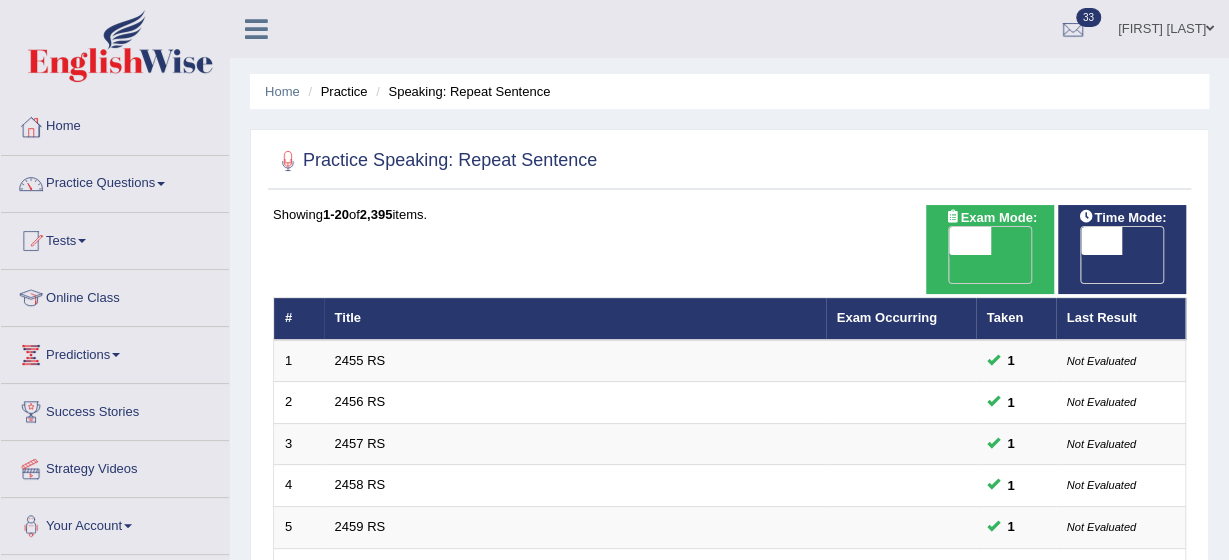 click on "OFF" at bounding box center (1060, 269) 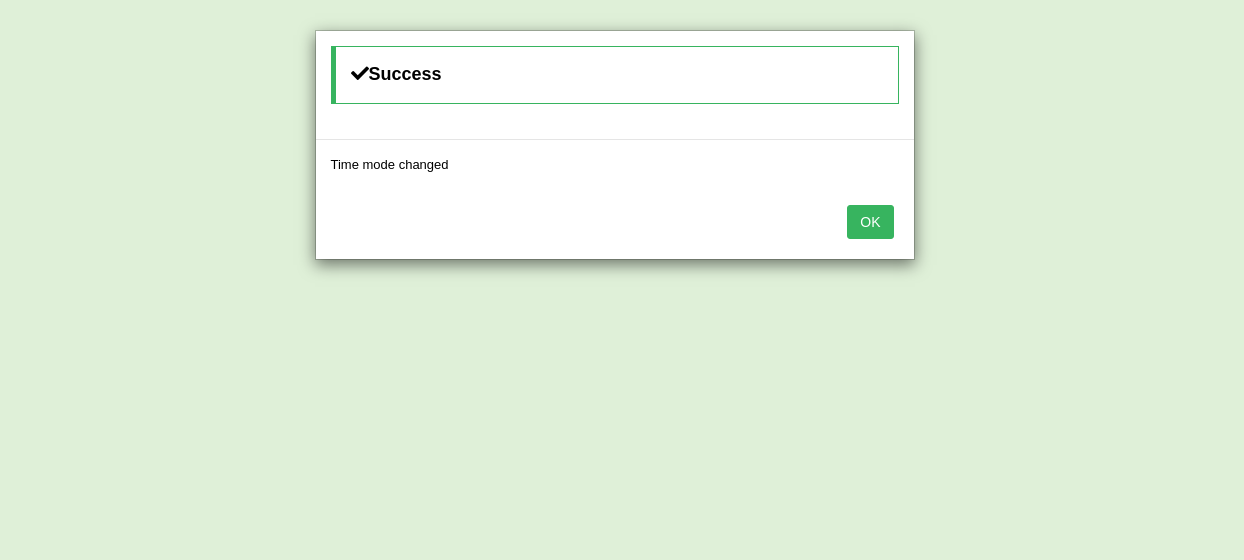 click on "OK" at bounding box center [870, 222] 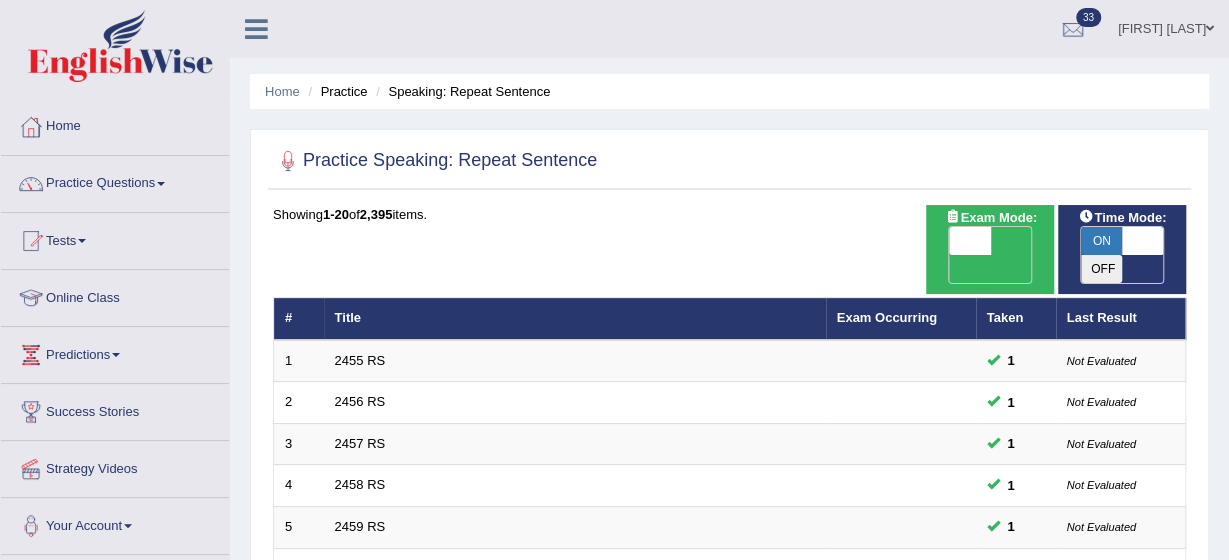 click on "OFF" at bounding box center (929, 269) 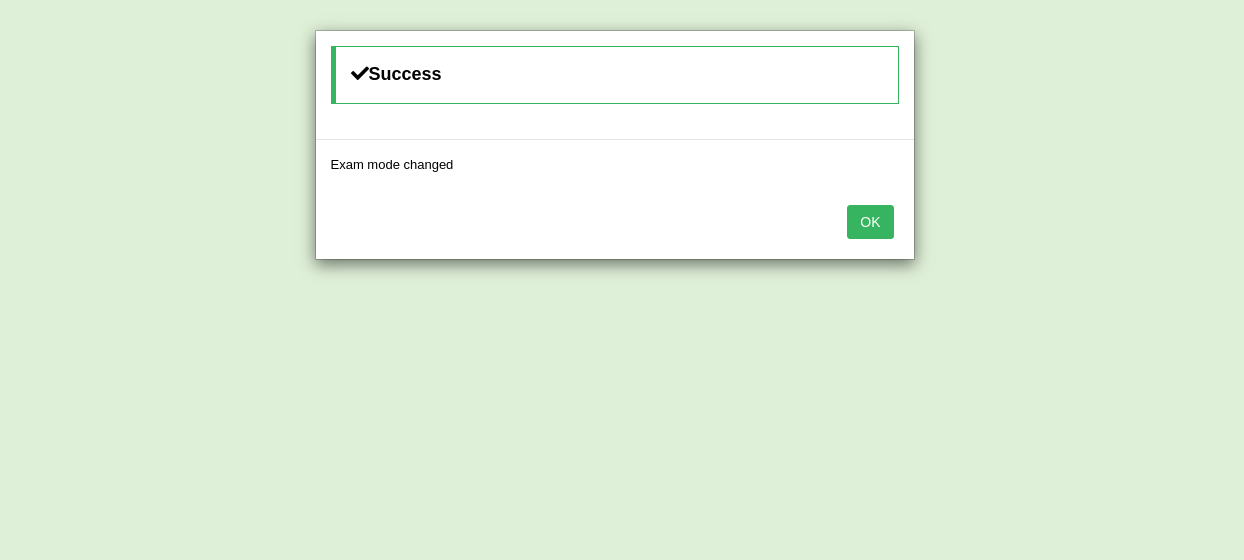 click on "OK" at bounding box center (870, 222) 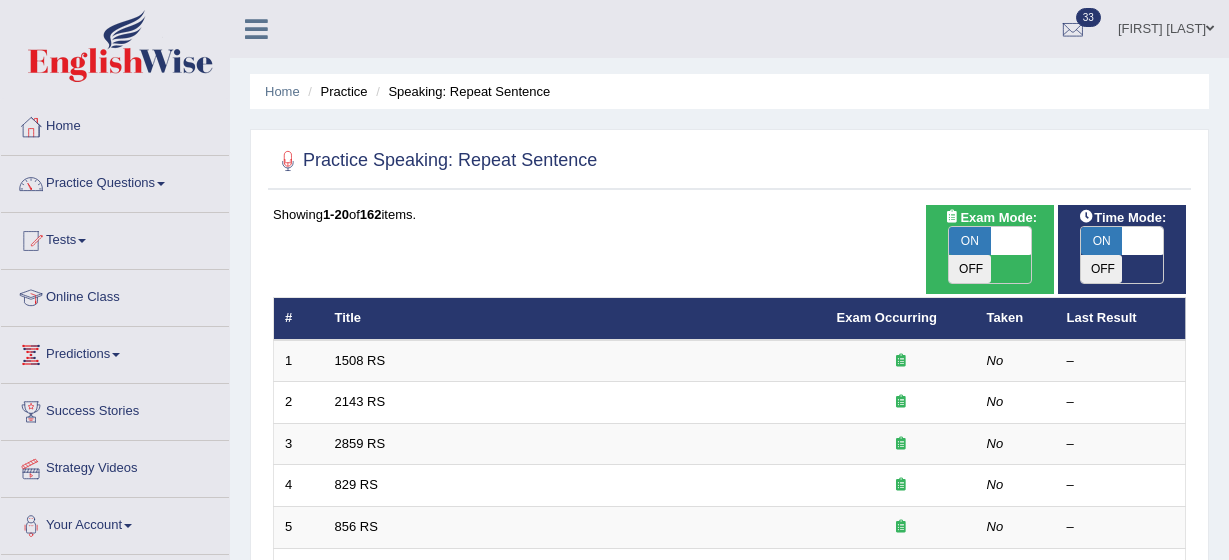 scroll, scrollTop: 0, scrollLeft: 0, axis: both 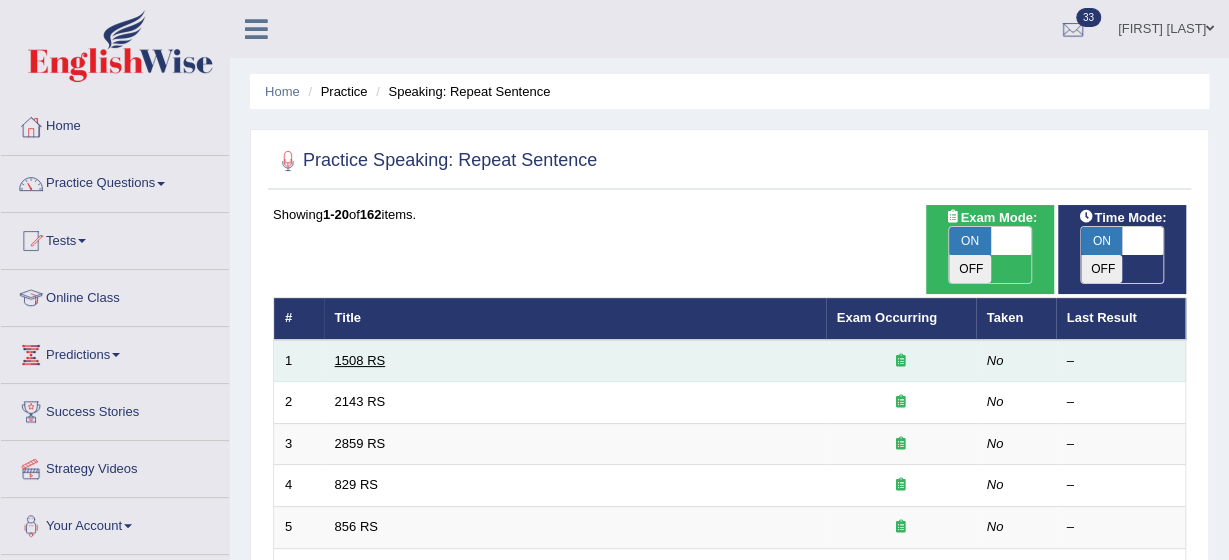 click on "1508 RS" at bounding box center [360, 360] 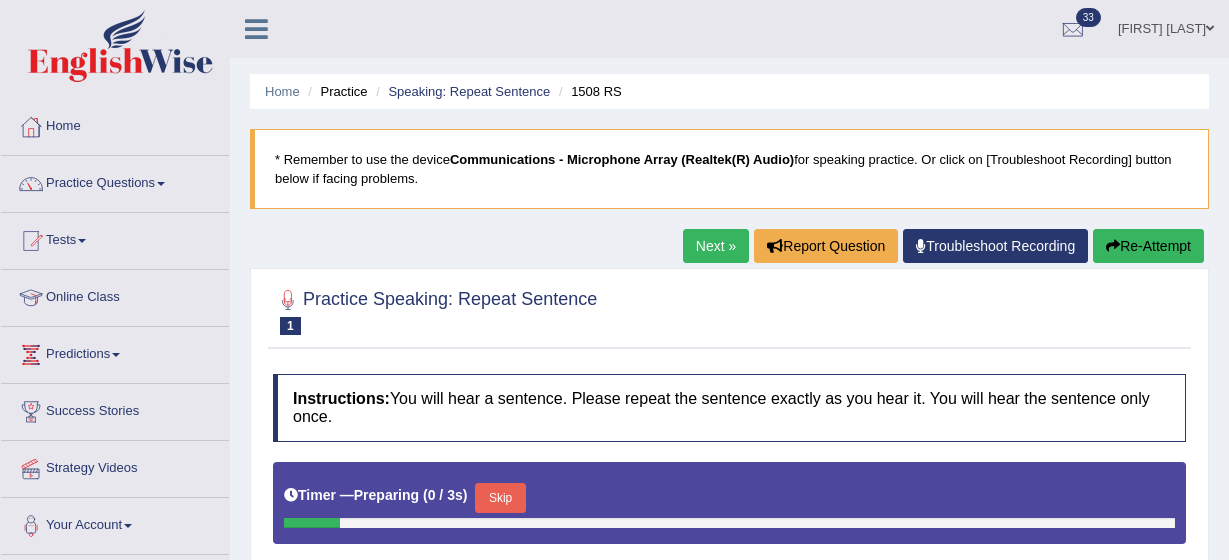 scroll, scrollTop: 0, scrollLeft: 0, axis: both 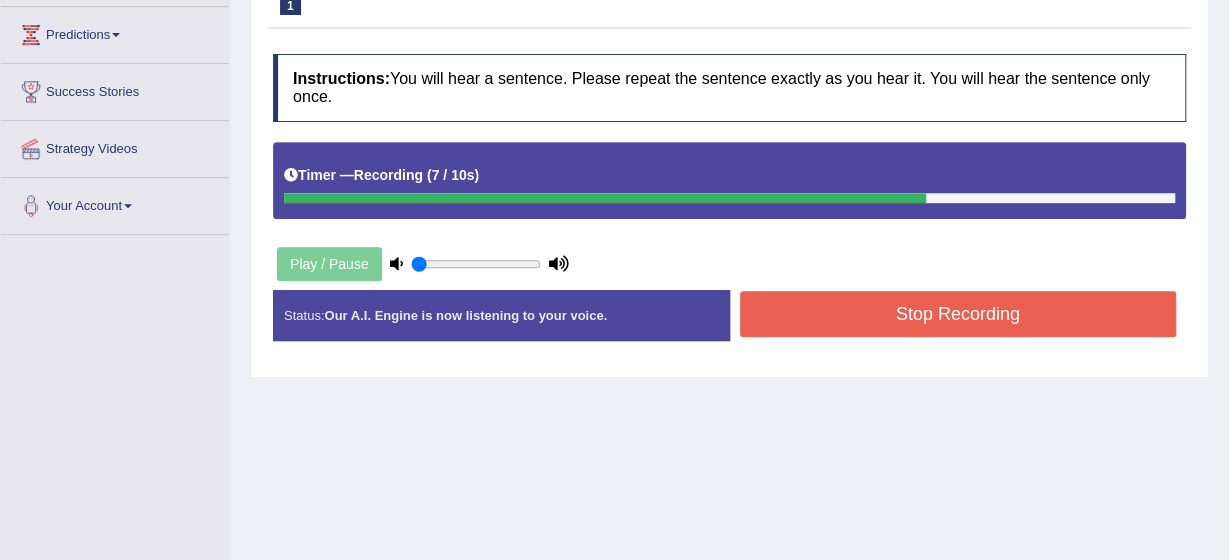click on "Stop Recording" at bounding box center [958, 314] 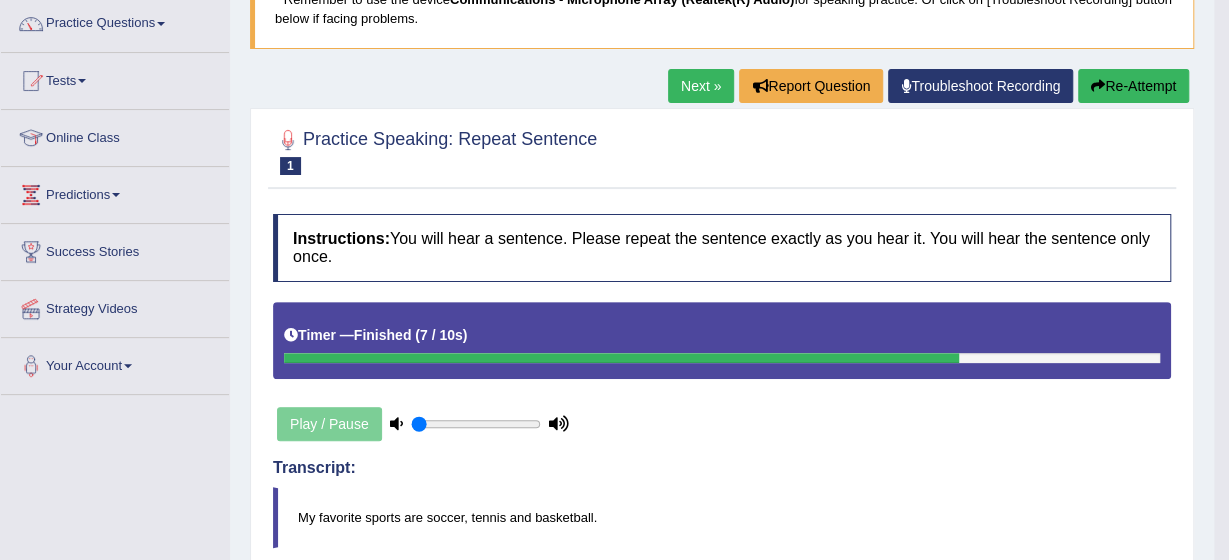 scroll, scrollTop: 133, scrollLeft: 0, axis: vertical 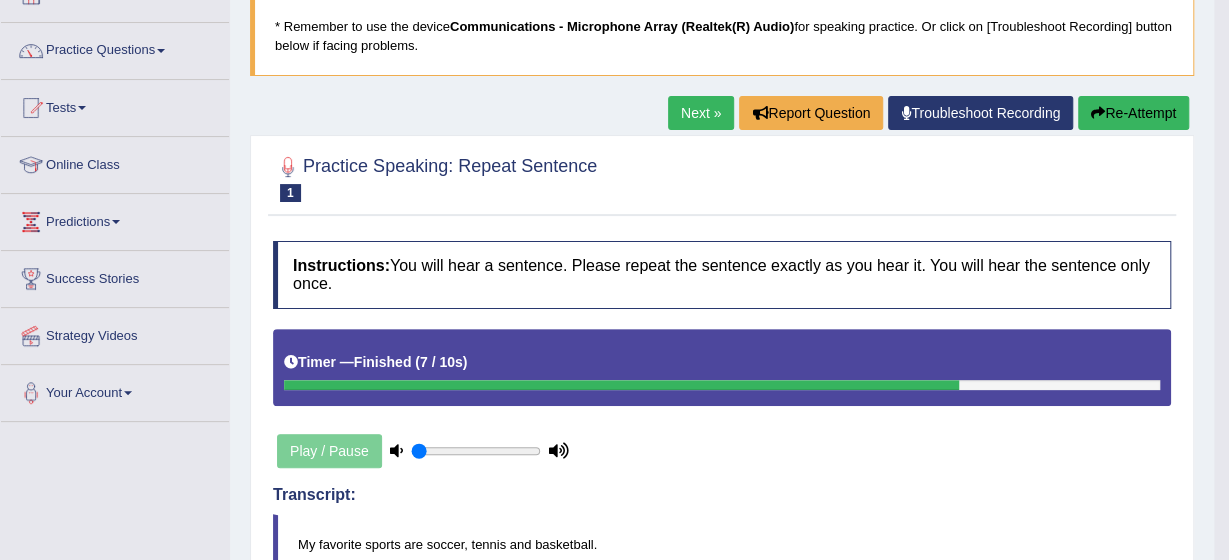 click on "Next »" at bounding box center (701, 113) 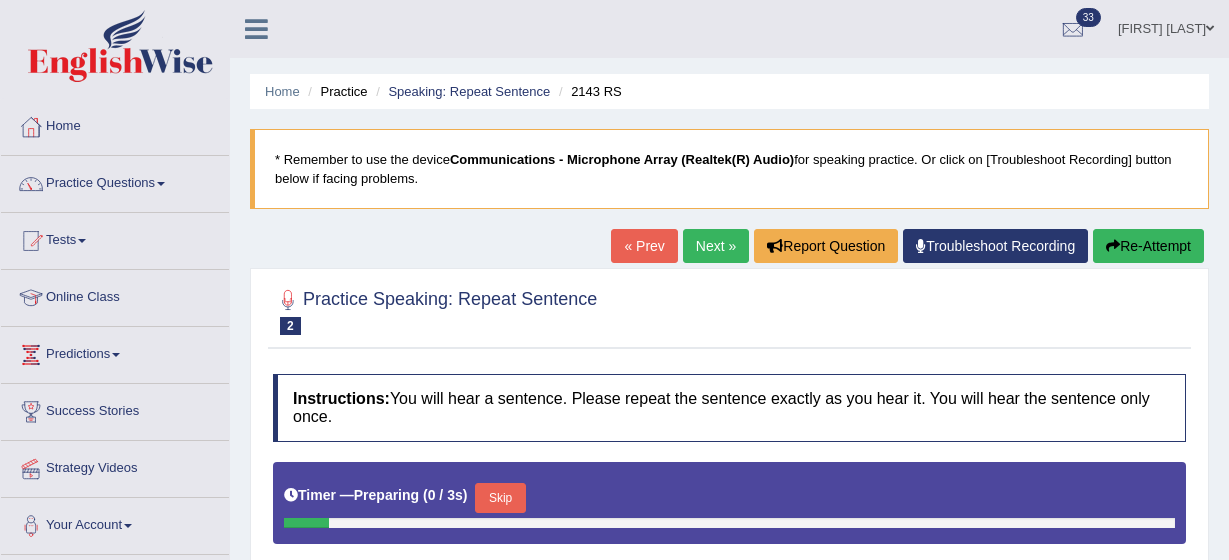 scroll, scrollTop: 0, scrollLeft: 0, axis: both 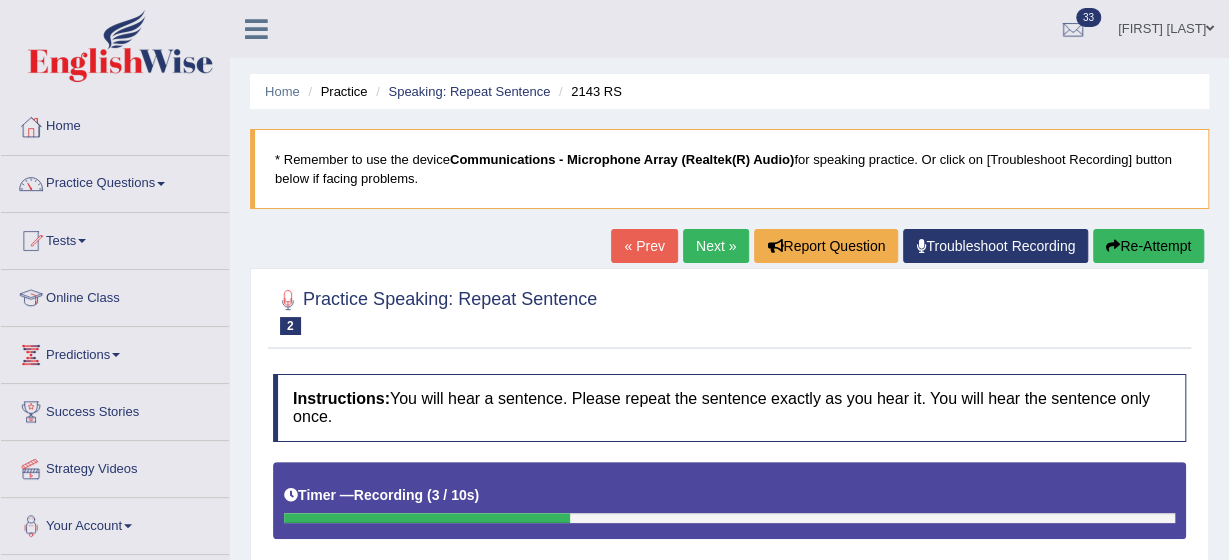 click on "Home
Practice
Speaking: Repeat Sentence
2143 RS
* Remember to use the device  Communications - Microphone Array (Realtek(R) Audio)  for speaking practice. Or click on [Troubleshoot Recording] button below if facing problems.
« Prev Next »  Report Question  Troubleshoot Recording  Re-Attempt
Practice Speaking: Repeat Sentence
2
2143 RS
Instructions:  You will hear a sentence. Please repeat the sentence exactly as you hear it. You will hear the sentence only once.
Timer —  Recording   ( 3 / 10s ) Play / Pause Transcript: The cafeteria is open on Monday and Thursday. Created with Highcharts 7.1.2 Too low Too high Time Pitch meter: 0 2.5 5 7.5 10 Created with Highcharts 7.1.2 Great Too slow Too fast Time Speech pace meter: 0 10 20 30 40 Accuracy Comparison for Listening Scores: Labels:
Red:" at bounding box center (729, 500) 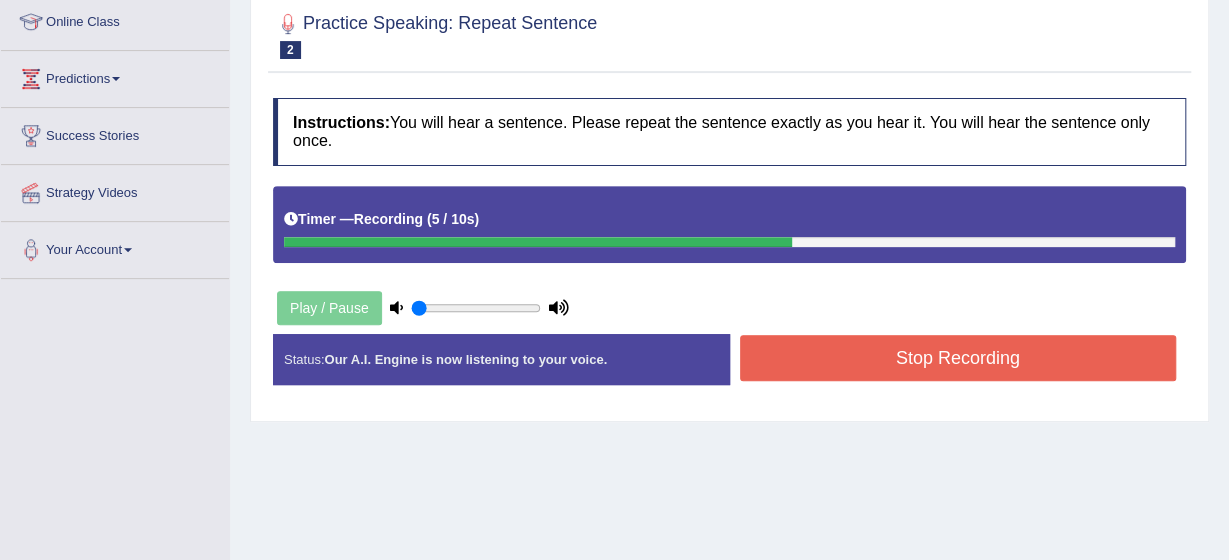 scroll, scrollTop: 280, scrollLeft: 0, axis: vertical 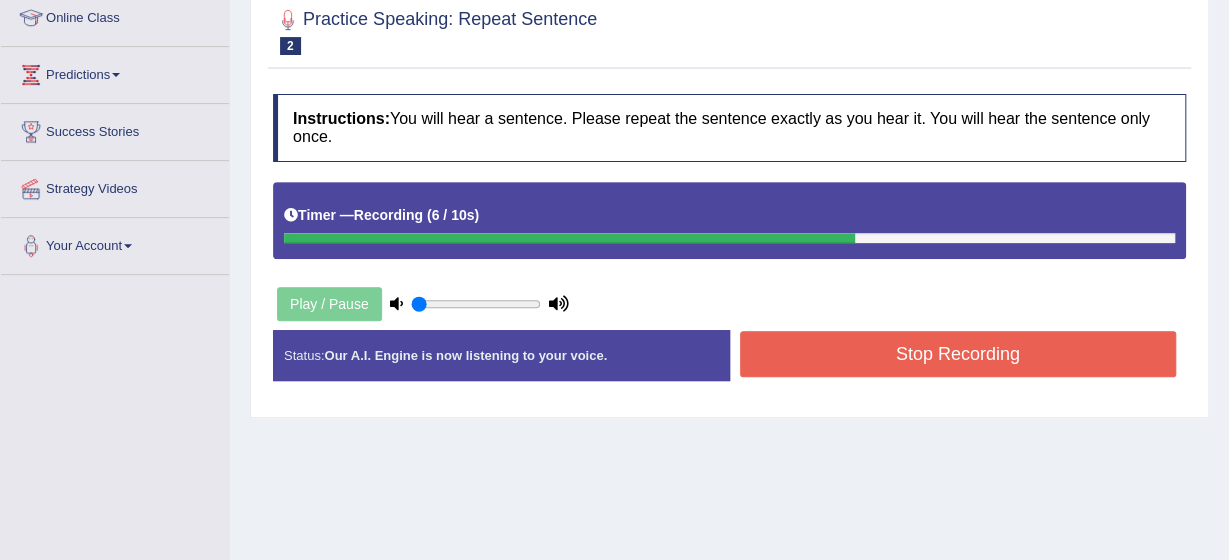 click on "Stop Recording" at bounding box center [958, 354] 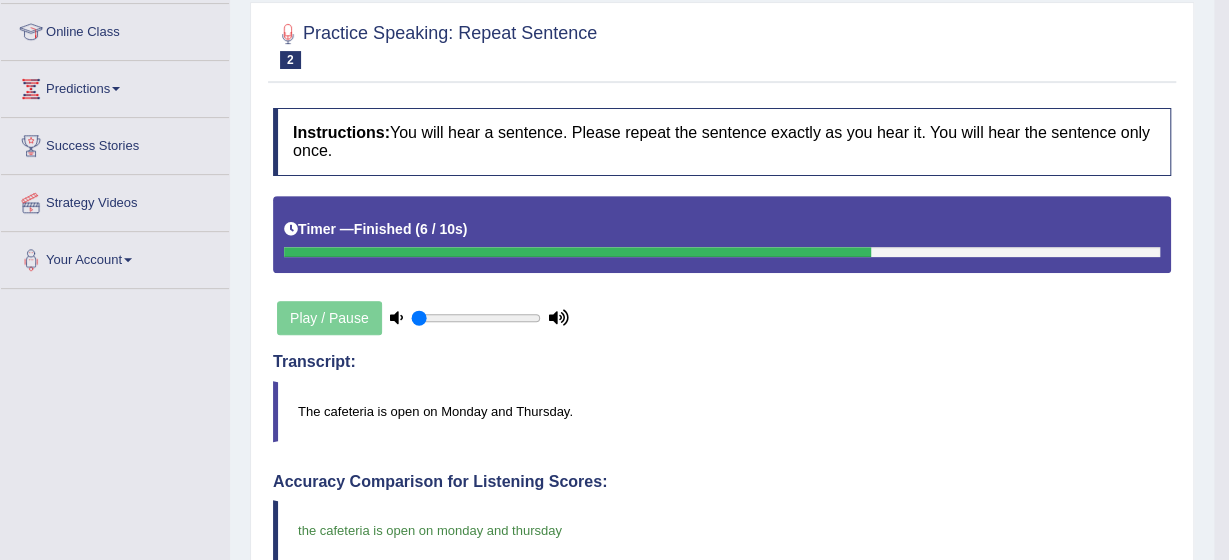 scroll, scrollTop: 212, scrollLeft: 0, axis: vertical 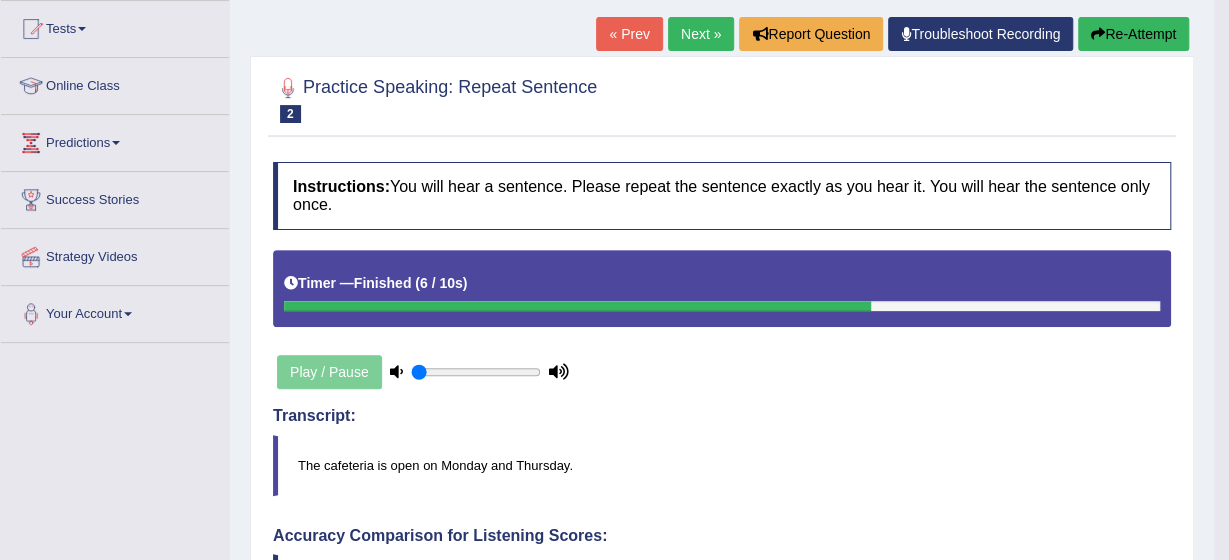 click on "Next »" at bounding box center (701, 34) 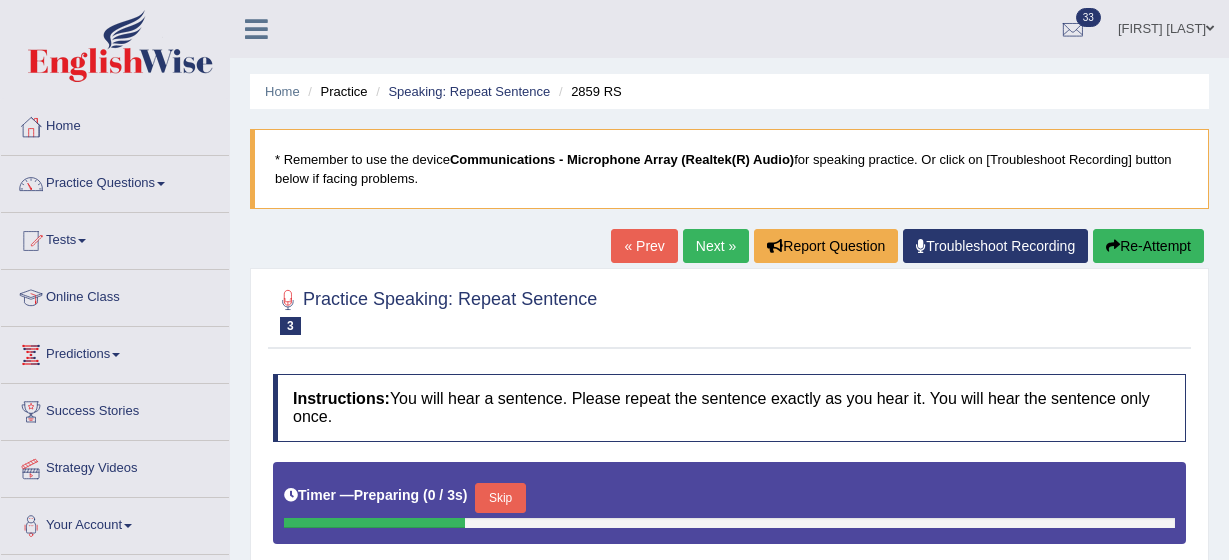 scroll, scrollTop: 0, scrollLeft: 0, axis: both 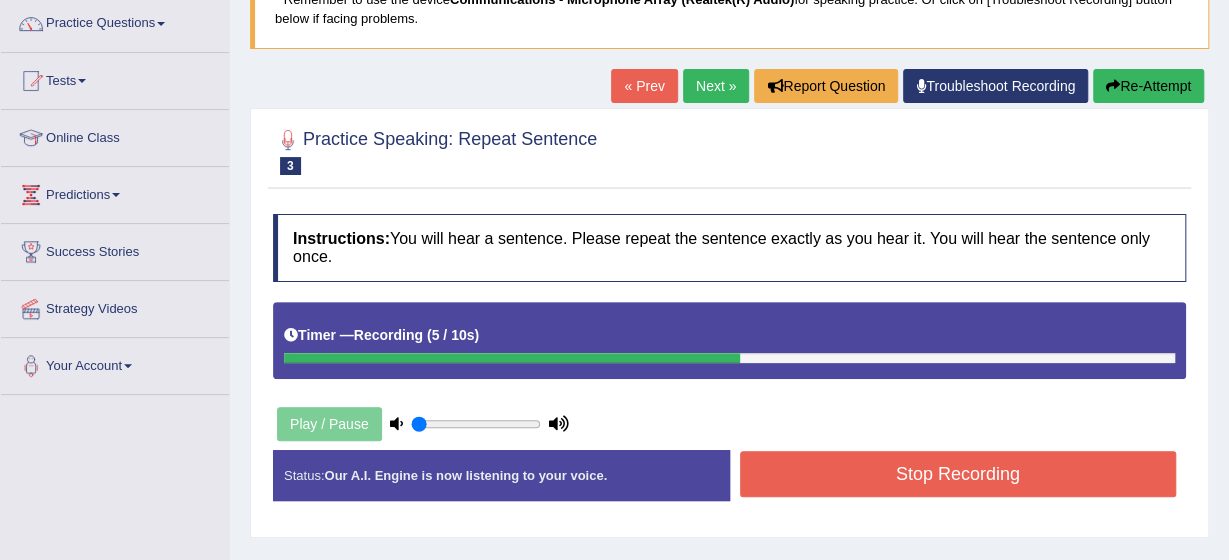 click on "Stop Recording" at bounding box center [958, 474] 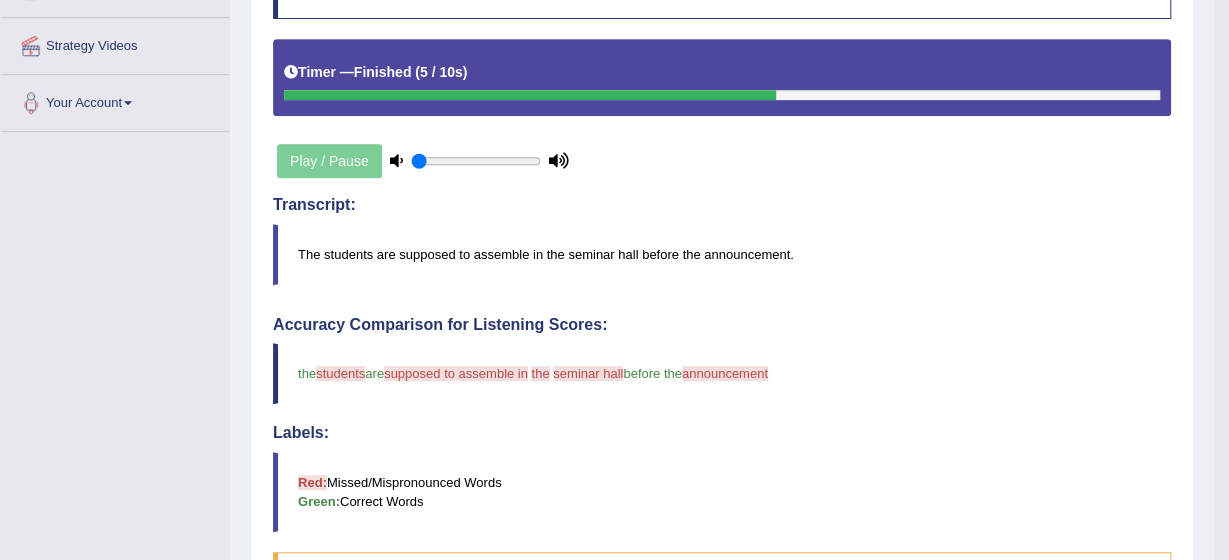 scroll, scrollTop: 480, scrollLeft: 0, axis: vertical 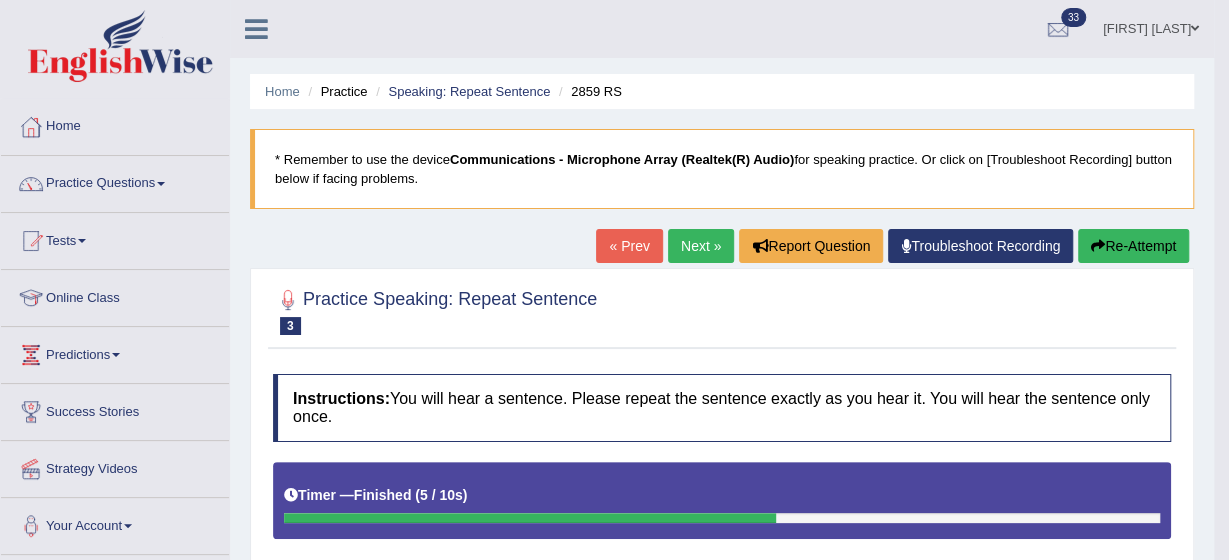 click at bounding box center (82, 241) 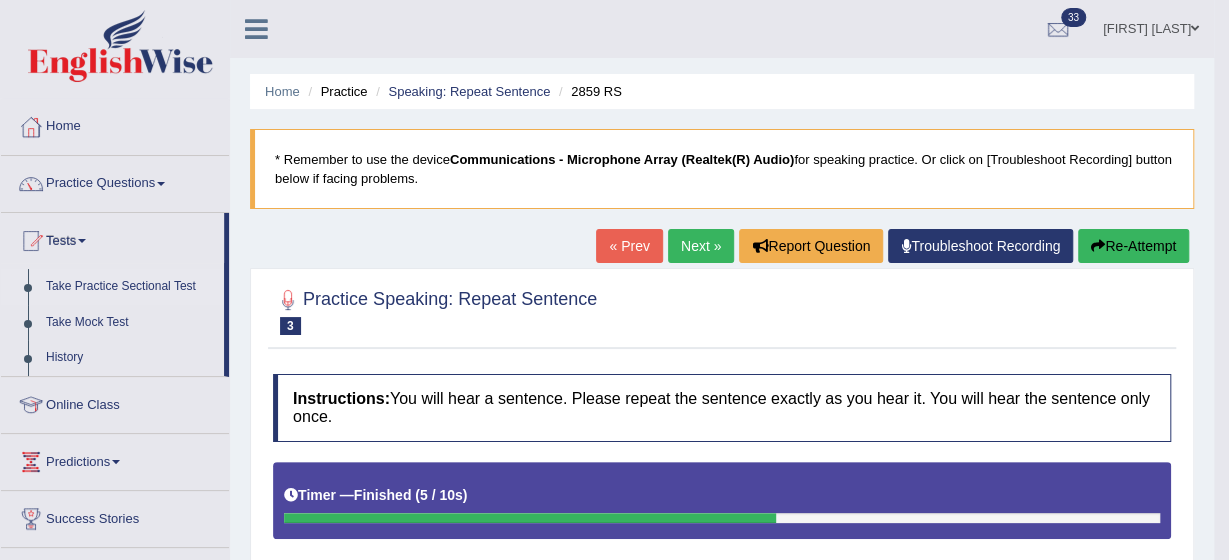 click on "Take Practice Sectional Test" at bounding box center (130, 287) 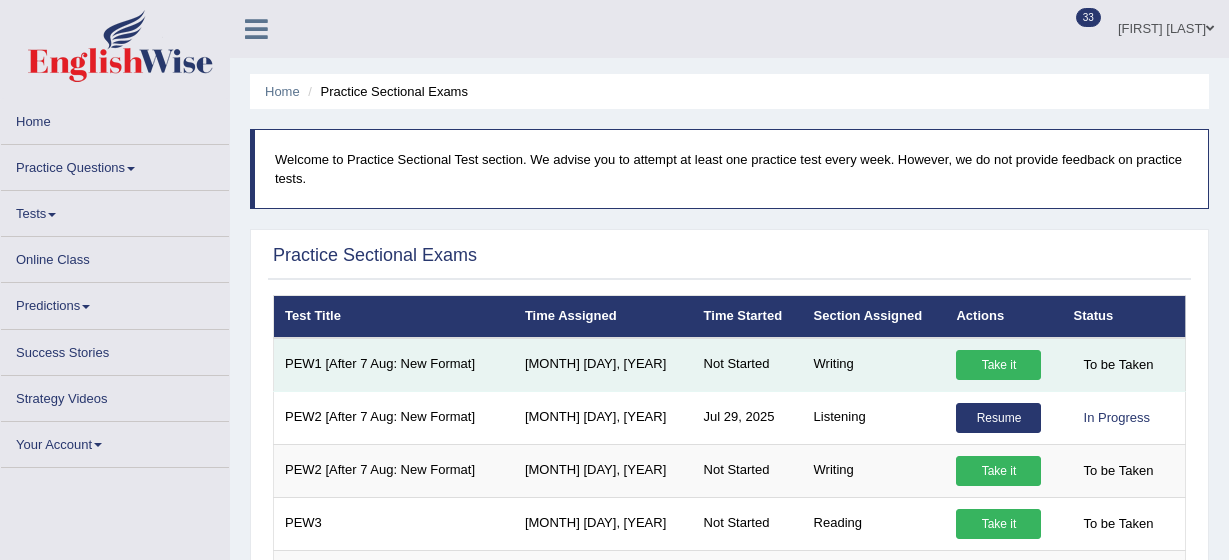 scroll, scrollTop: 0, scrollLeft: 0, axis: both 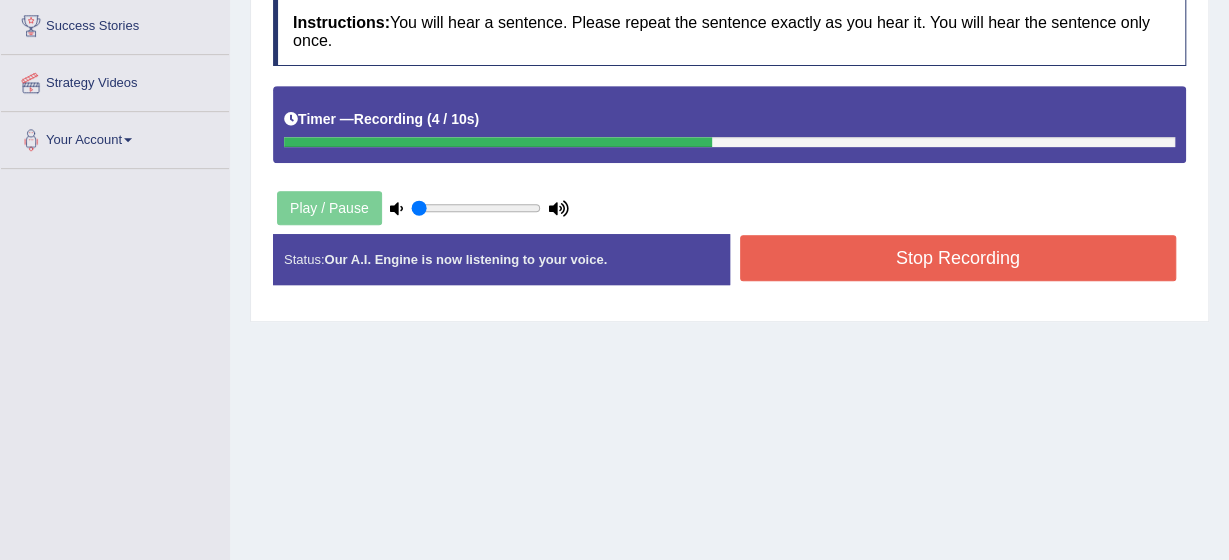 click on "Stop Recording" at bounding box center [958, 258] 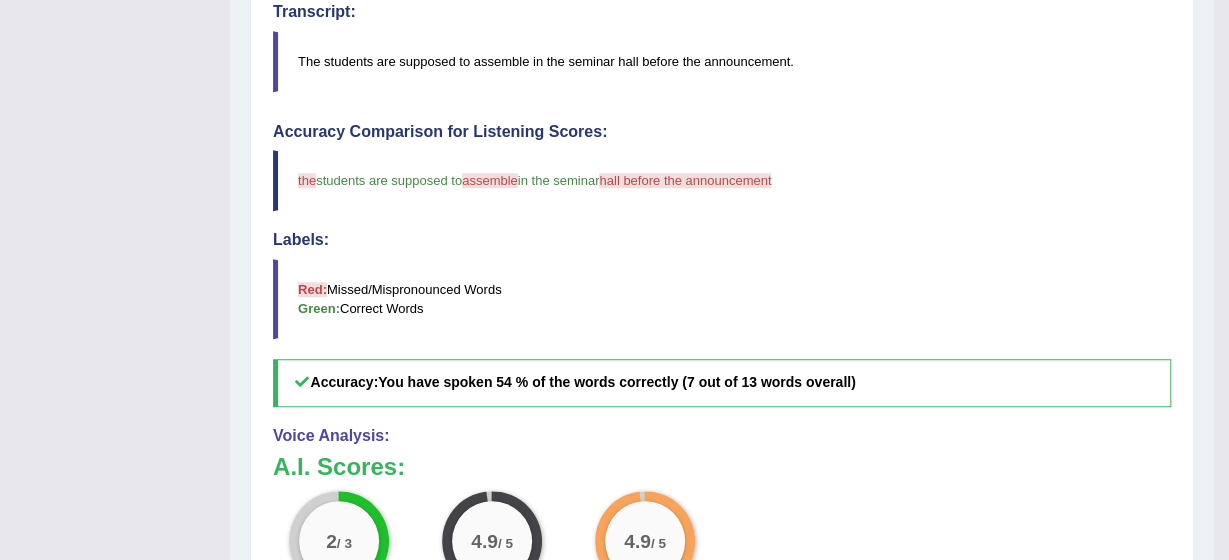 scroll, scrollTop: 653, scrollLeft: 0, axis: vertical 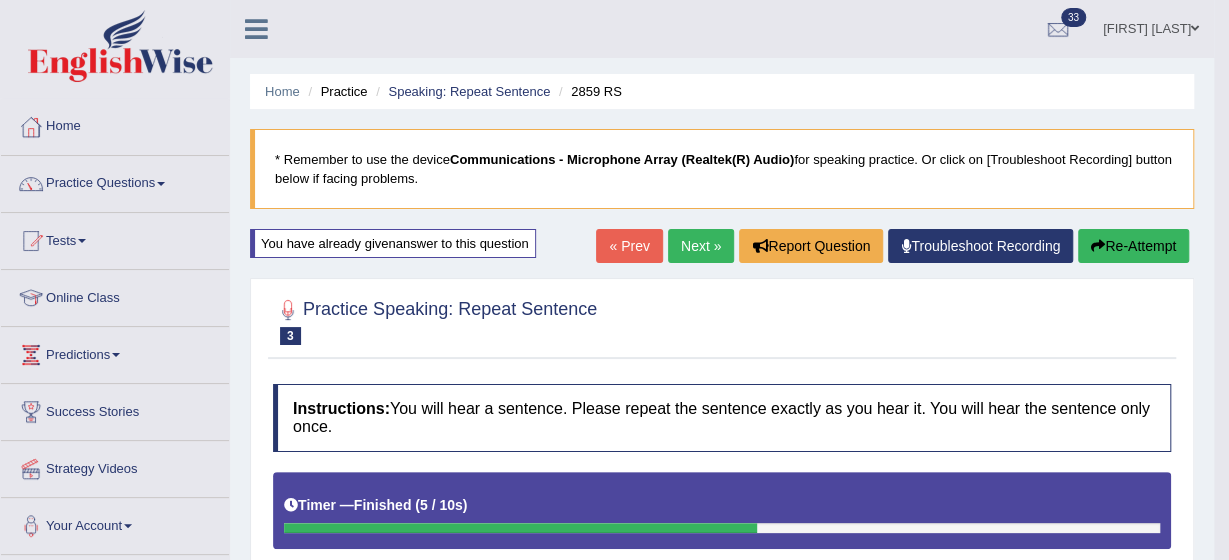click on "Practice" at bounding box center (335, 91) 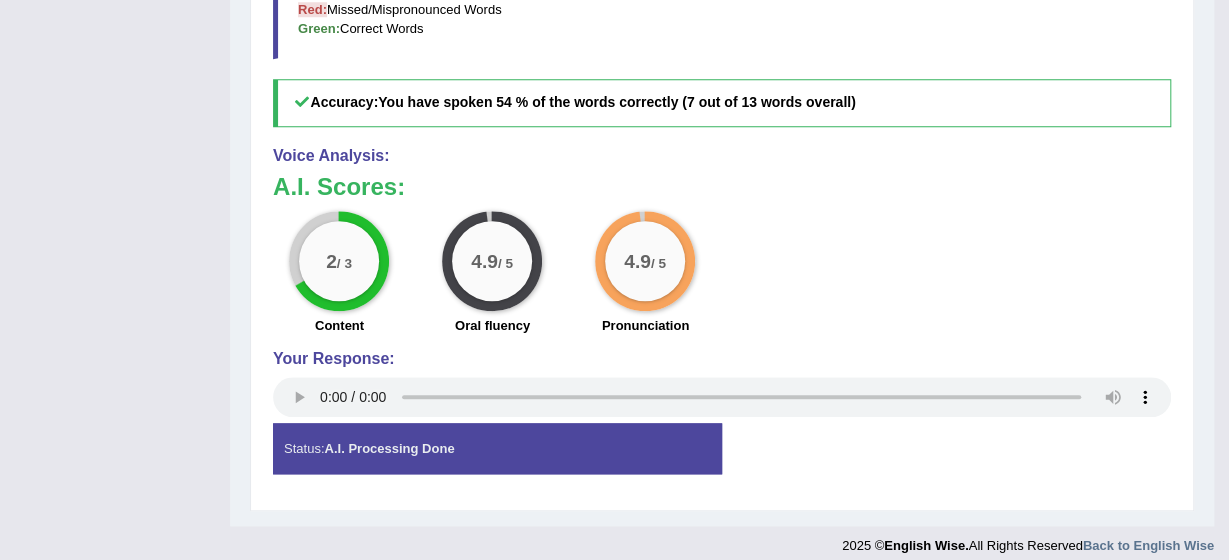 scroll, scrollTop: 916, scrollLeft: 0, axis: vertical 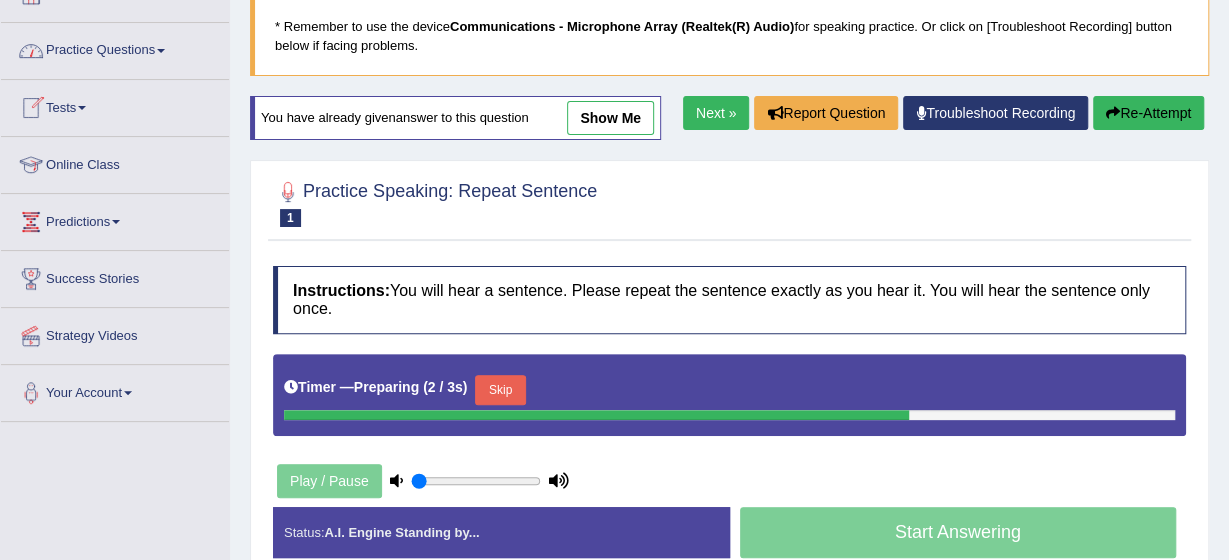 click at bounding box center (82, 108) 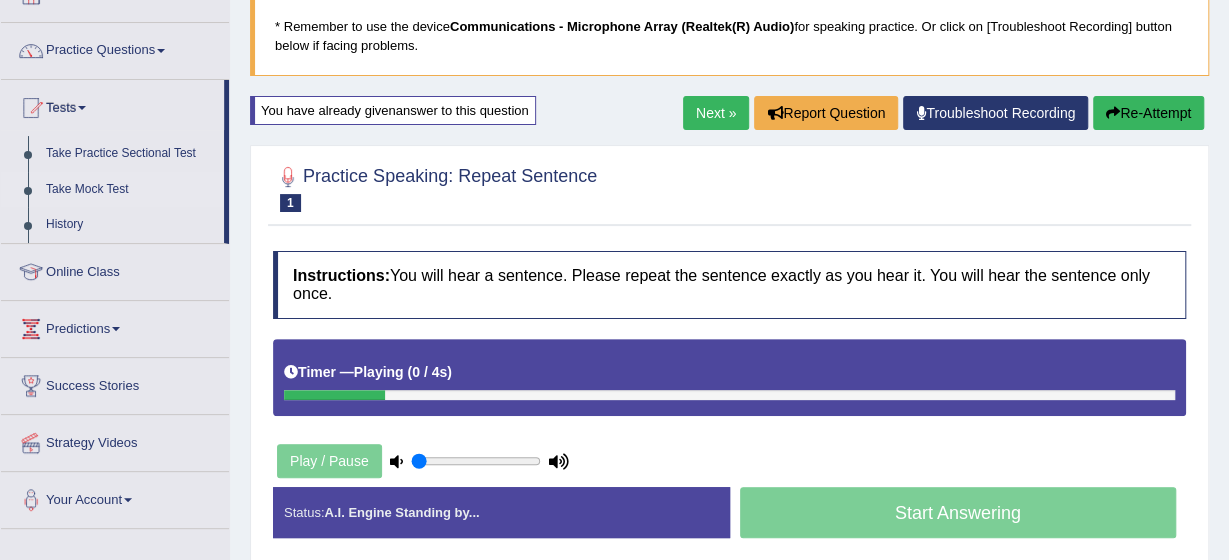 click on "Take Mock Test" at bounding box center (130, 190) 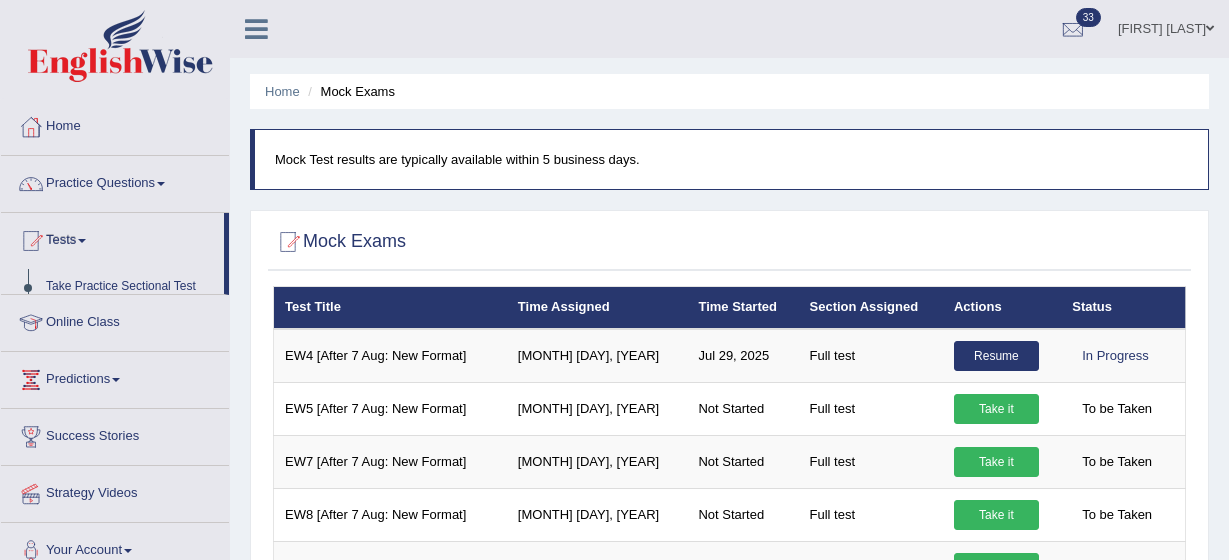 scroll, scrollTop: 0, scrollLeft: 0, axis: both 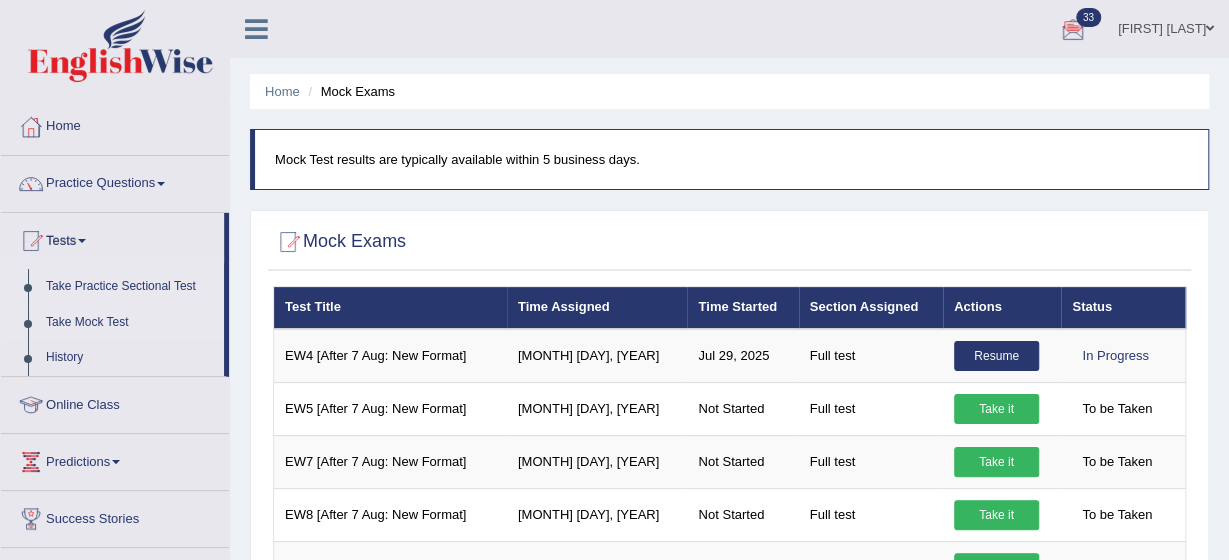 click on "Take Practice Sectional Test" at bounding box center [130, 287] 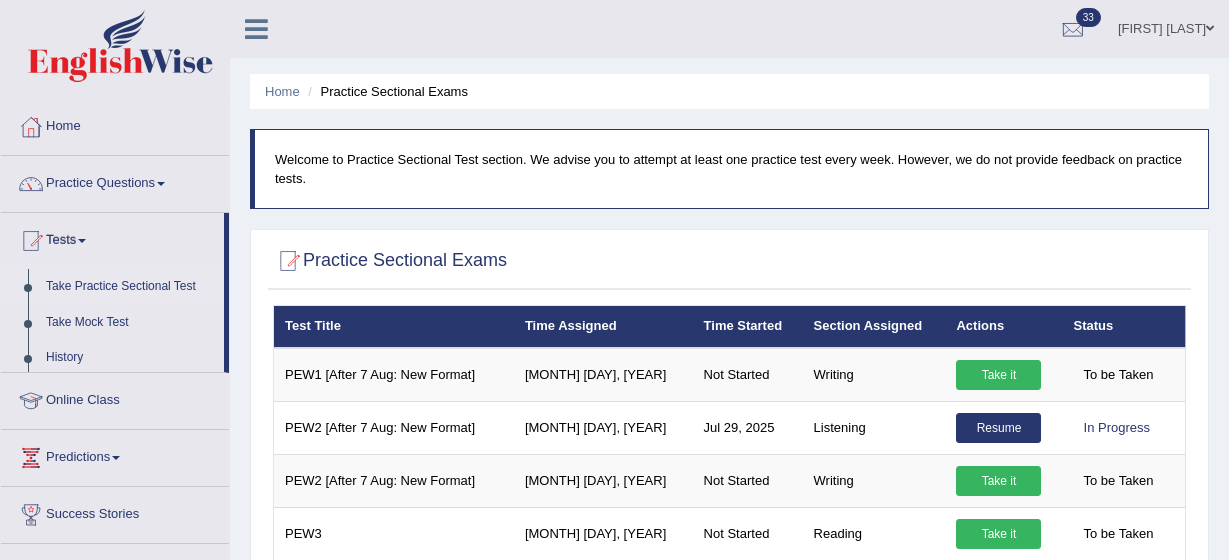 scroll, scrollTop: 0, scrollLeft: 0, axis: both 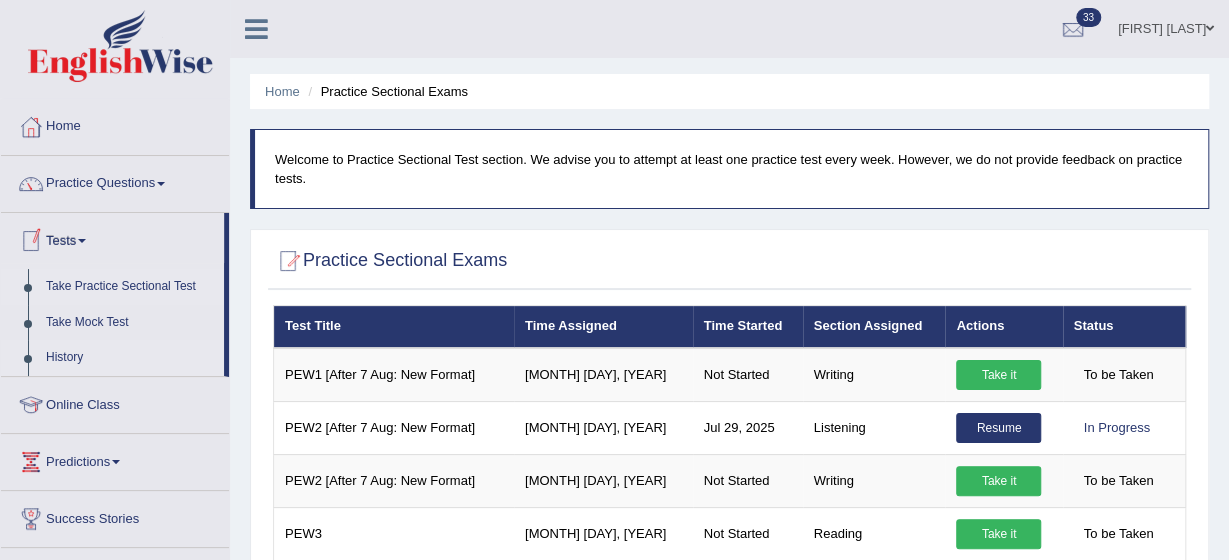 click on "History" at bounding box center (130, 358) 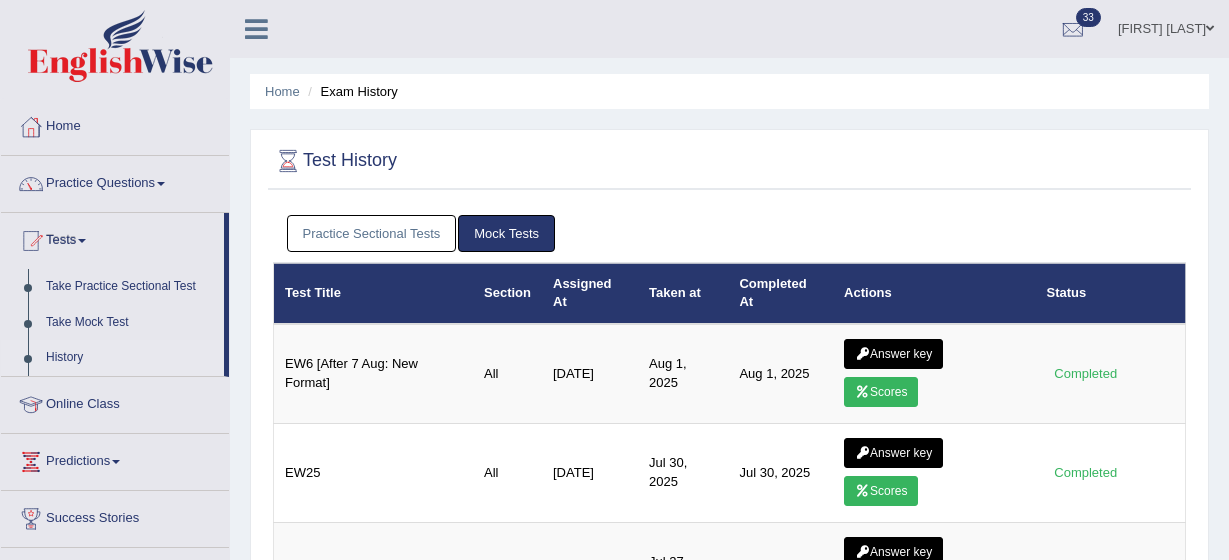 scroll, scrollTop: 0, scrollLeft: 0, axis: both 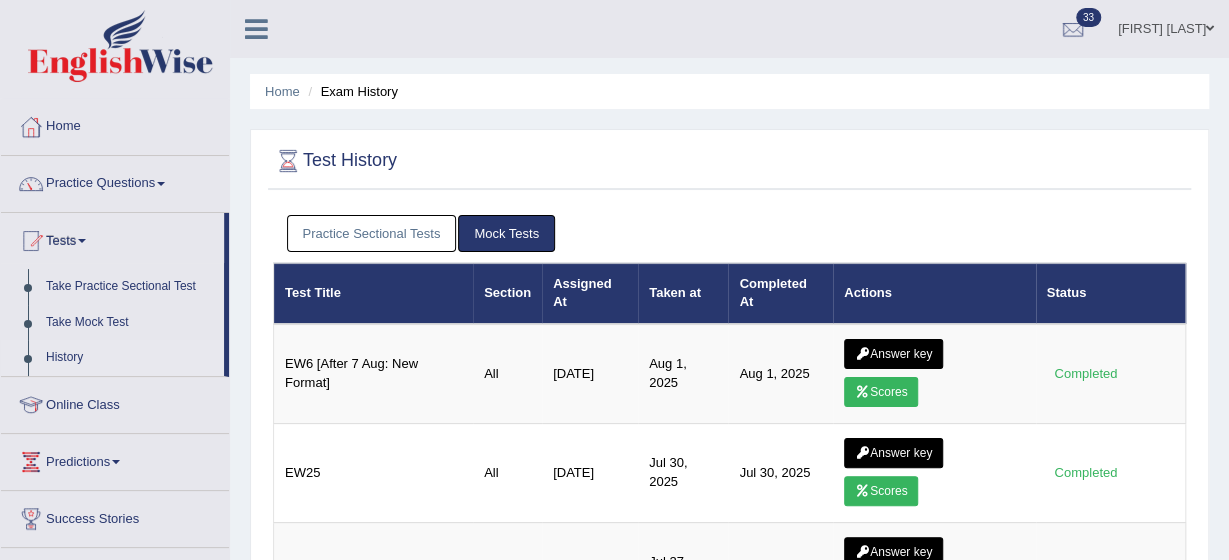 click on "Practice Sectional Tests" at bounding box center (372, 233) 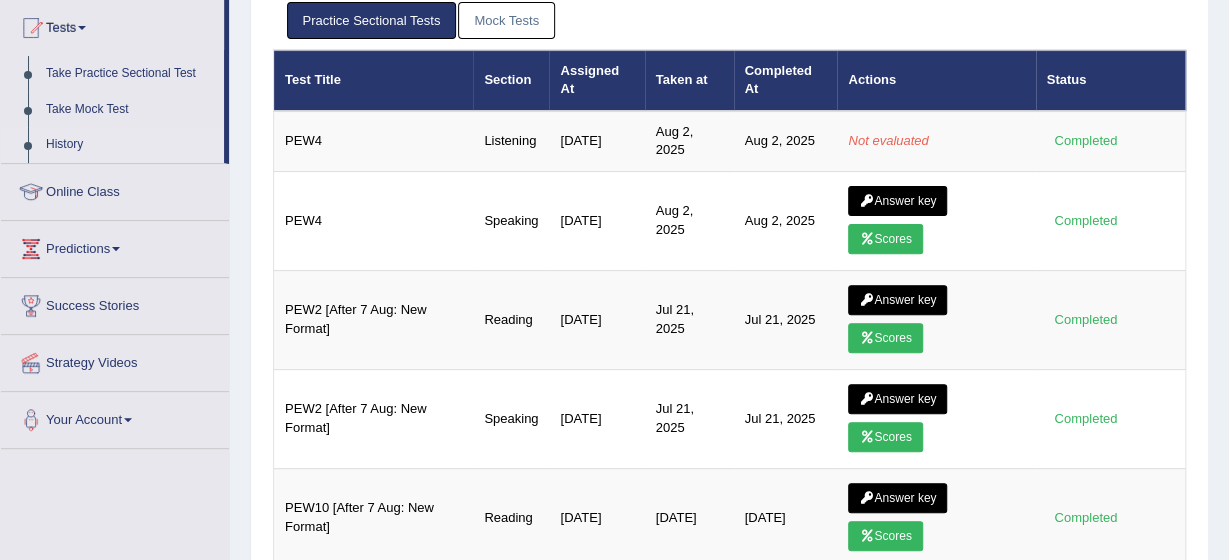 scroll, scrollTop: 240, scrollLeft: 0, axis: vertical 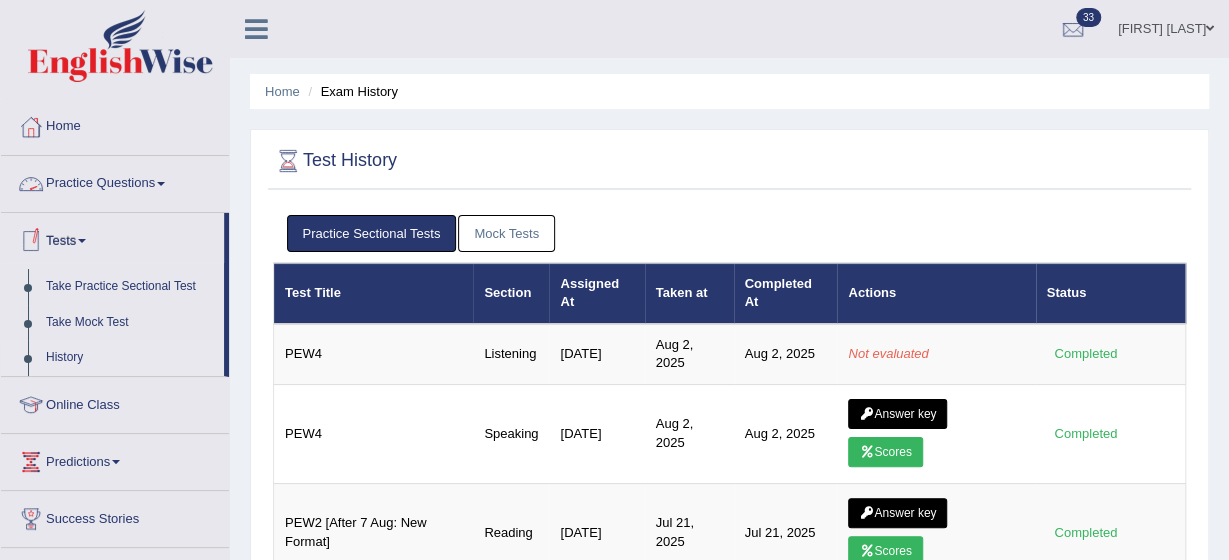 click on "Tests" at bounding box center (112, 238) 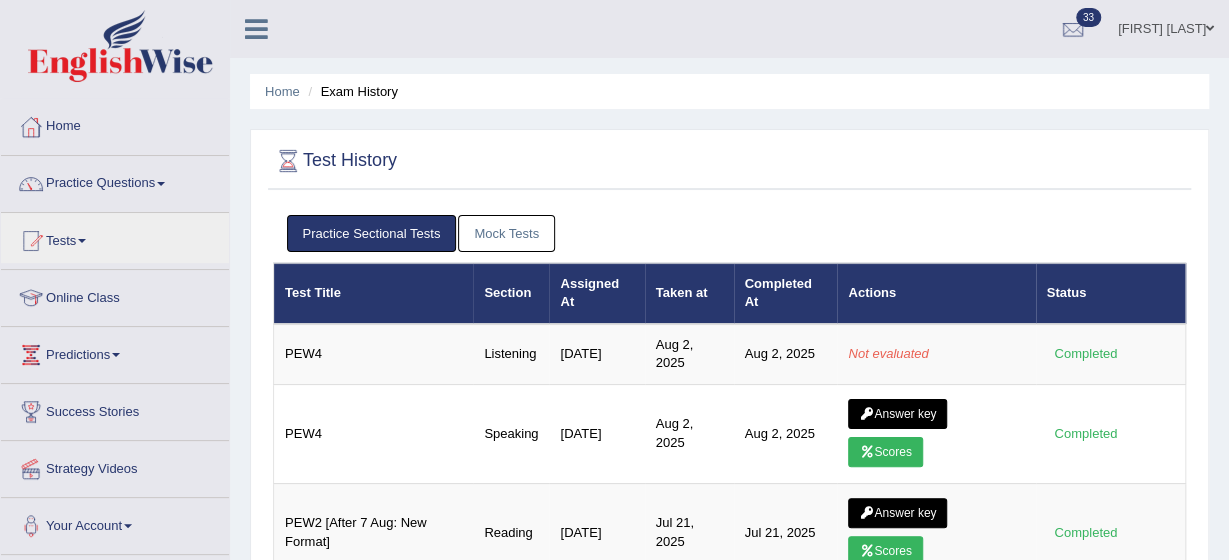 click on "Tests  Take Practice Sectional Test
Take Mock Test
History" at bounding box center (115, 241) 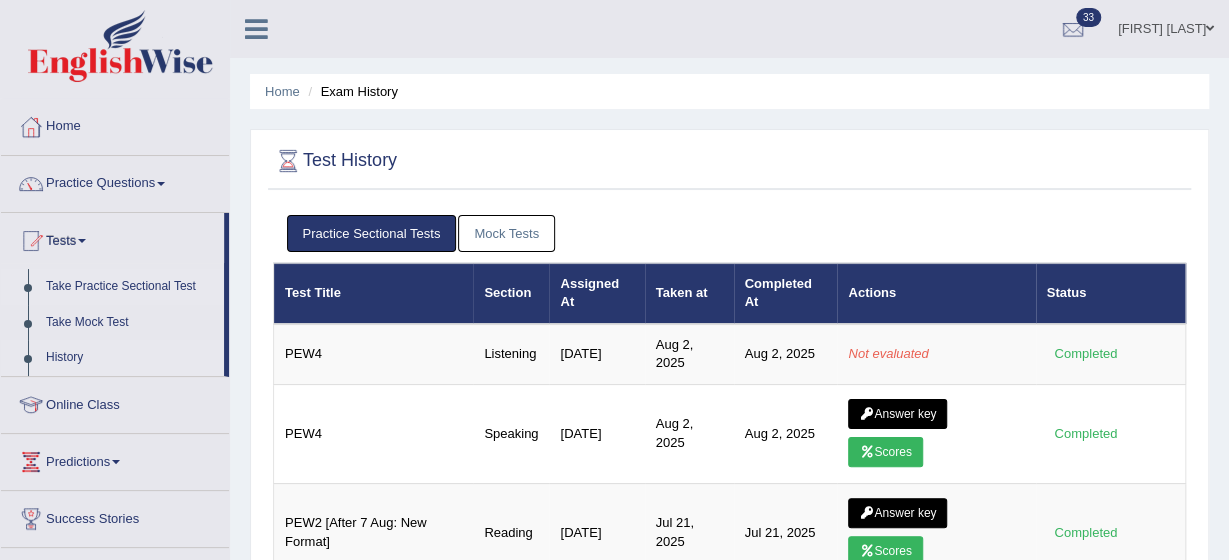 click on "Take Practice Sectional Test" at bounding box center (130, 287) 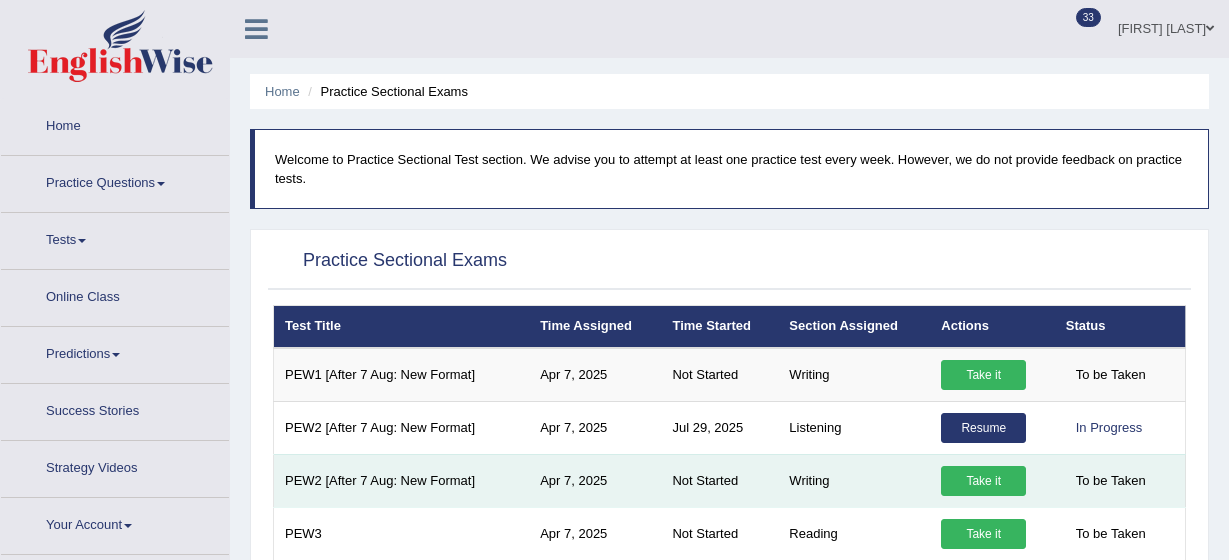 scroll, scrollTop: 0, scrollLeft: 0, axis: both 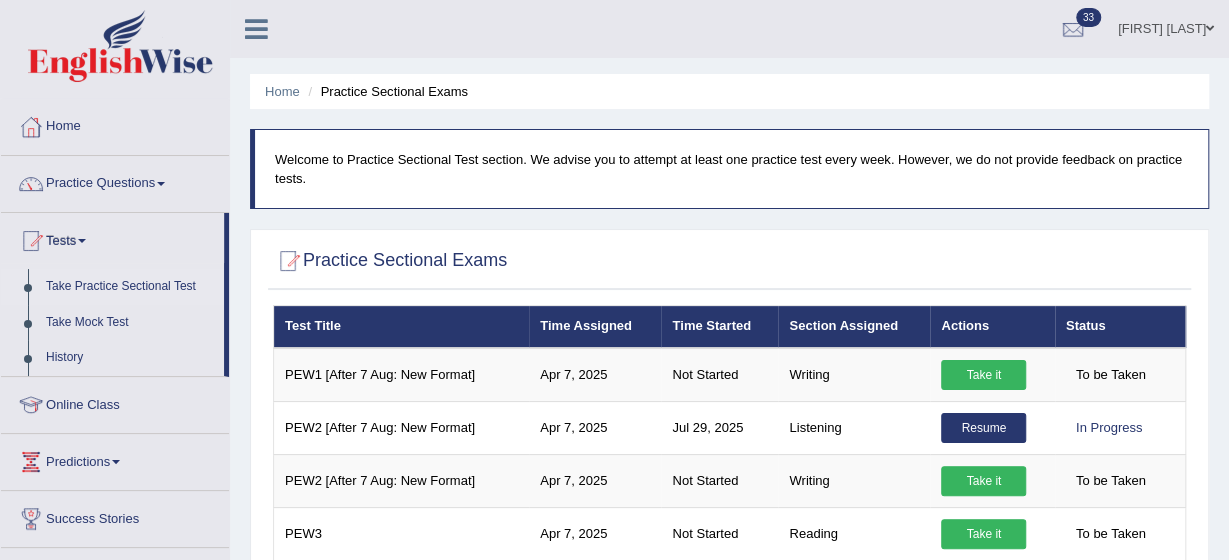 click on "Home
Practice Sectional Exams
Welcome to Practice Sectional Test section. We advise you to attempt at least one practice test every week.
However, we do not provide feedback on practice tests.
Practice Sectional Exams
×
Have you watched our instructional video on how to take a Mock Test?writing
No, I want to see it
Yes, I have seen that and want to undertake the mock exam now × × No, I want to see it × × × ×" at bounding box center (729, 1101) 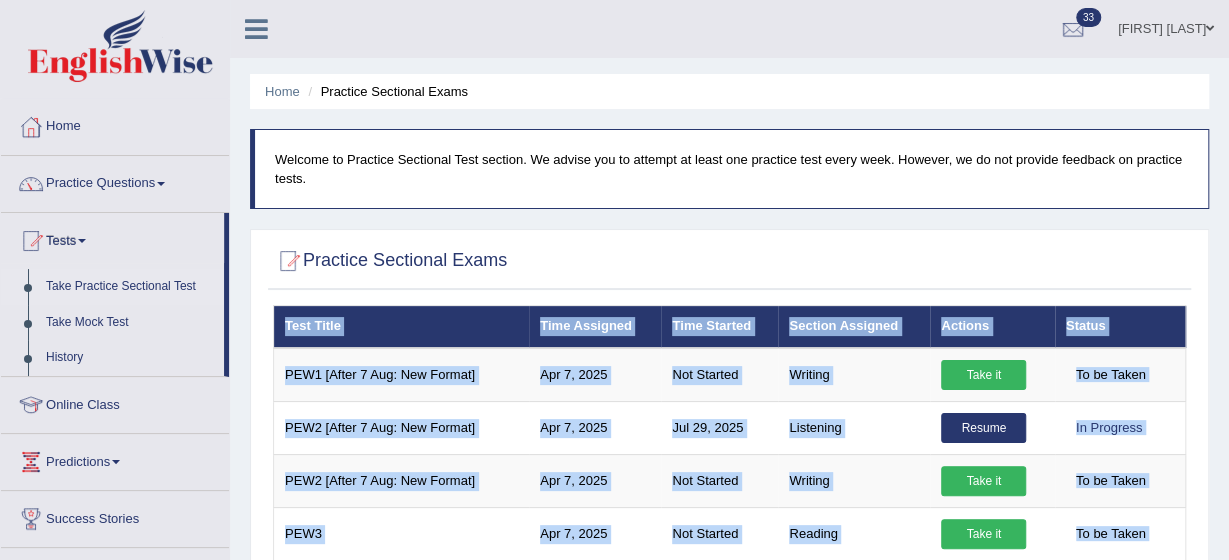 click on "Toggle navigation
Home
Practice Questions   Speaking Practice Read Aloud
Repeat Sentence
Describe Image
Re-tell Lecture
Answer Short Question
Summarize Group Discussion
Respond To A Situation
Writing Practice  Summarize Written Text
Write Essay
Reading Practice  Reading & Writing: Fill In The Blanks
Choose Multiple Answers
Re-order Paragraphs
Fill In The Blanks
Choose Single Answer
Listening Practice  Summarize Spoken Text
Highlight Incorrect Words
Highlight Correct Summary
Select Missing Word
Choose Single Answer
Choose Multiple Answers
Fill In The Blanks
Write From Dictation
Pronunciation
Tests
Take Mock Test" at bounding box center (614, 280) 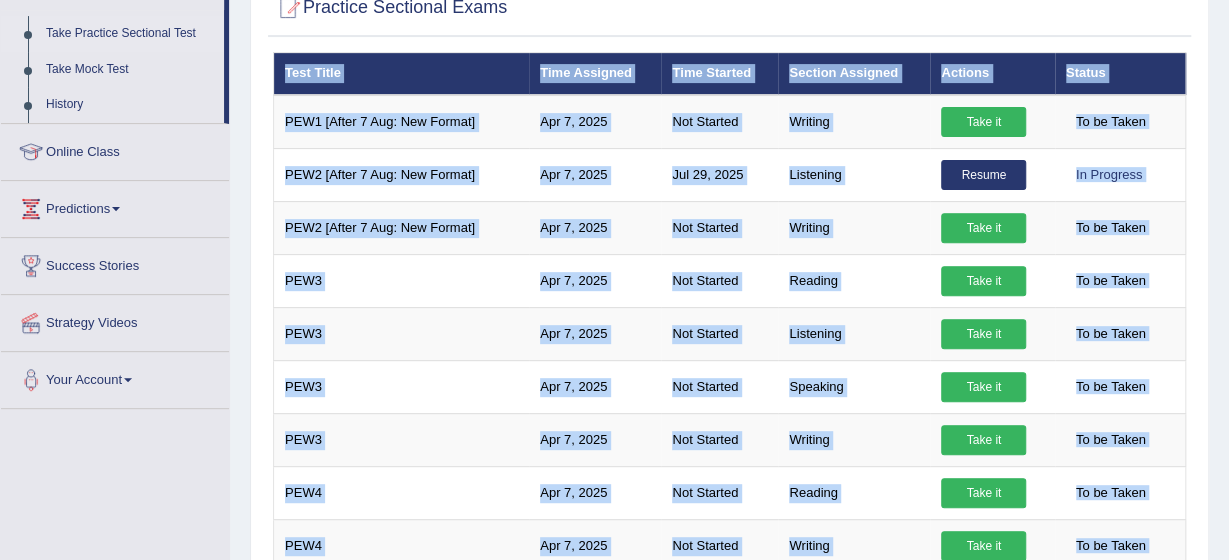 scroll, scrollTop: 400, scrollLeft: 0, axis: vertical 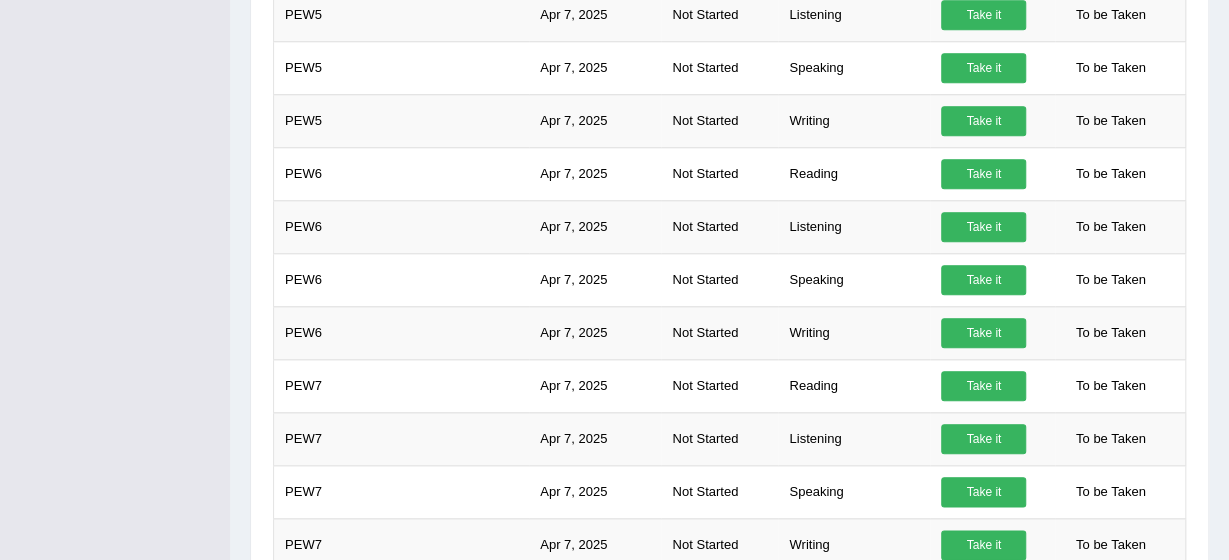 click on "Toggle navigation
Home
Practice Questions   Speaking Practice Read Aloud
Repeat Sentence
Describe Image
Re-tell Lecture
Answer Short Question
Summarize Group Discussion
Respond To A Situation
Writing Practice  Summarize Written Text
Write Essay
Reading Practice  Reading & Writing: Fill In The Blanks
Choose Multiple Answers
Re-order Paragraphs
Fill In The Blanks
Choose Single Answer
Listening Practice  Summarize Spoken Text
Highlight Incorrect Words
Highlight Correct Summary
Select Missing Word
Choose Single Answer
Choose Multiple Answers
Fill In The Blanks
Write From Dictation
Pronunciation
Tests  Take Practice Sectional Test
Take Mock Test" at bounding box center (614, 231) 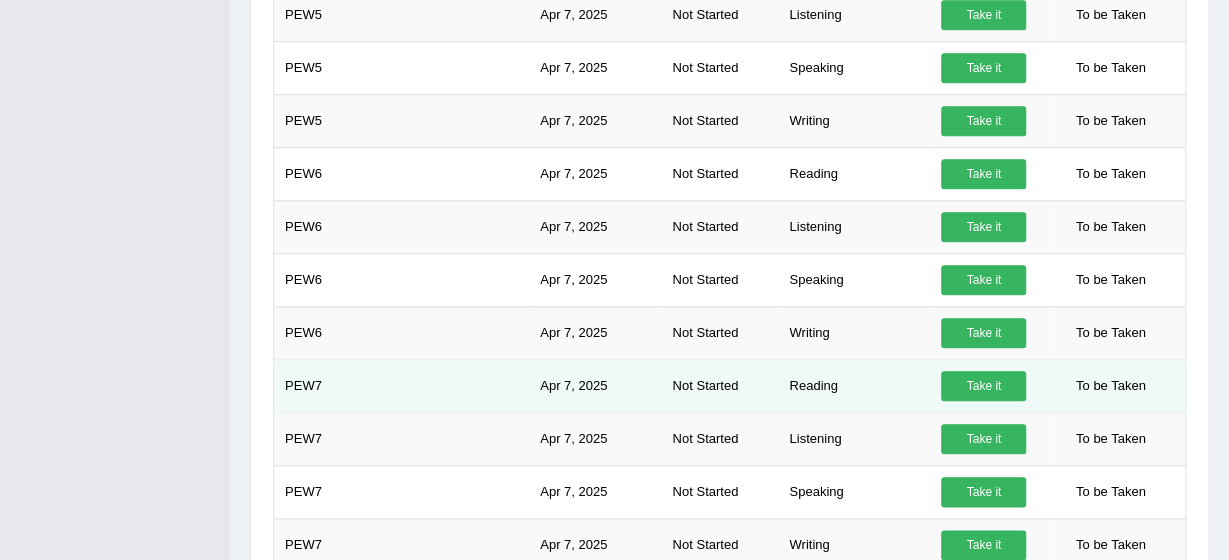 click on "Take it" at bounding box center [983, 386] 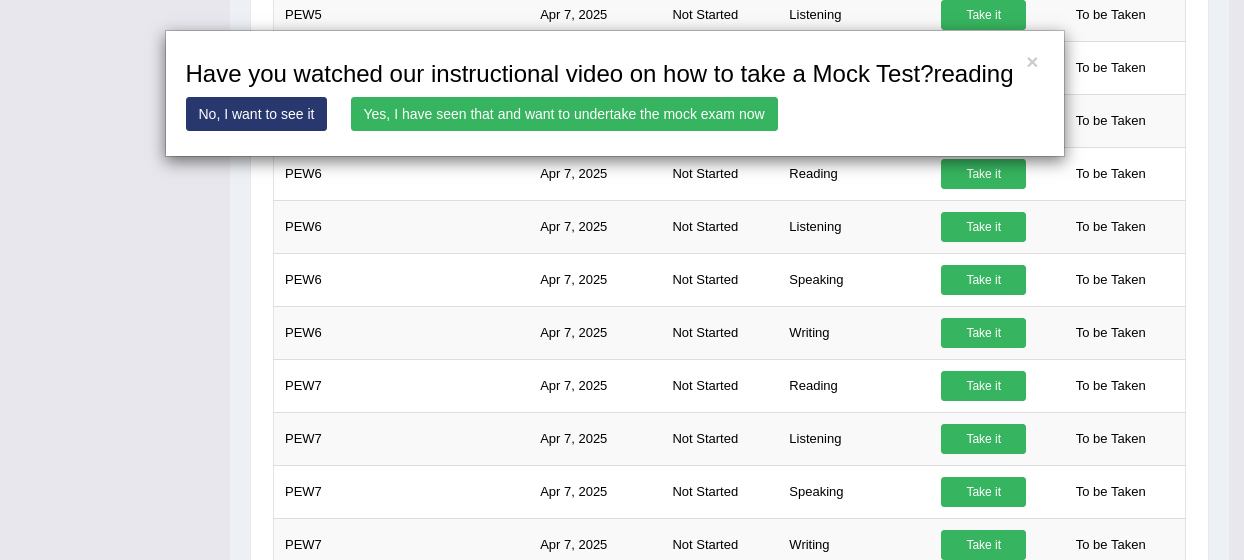 click on "Yes, I have seen that and want to undertake the mock exam now" at bounding box center (564, 114) 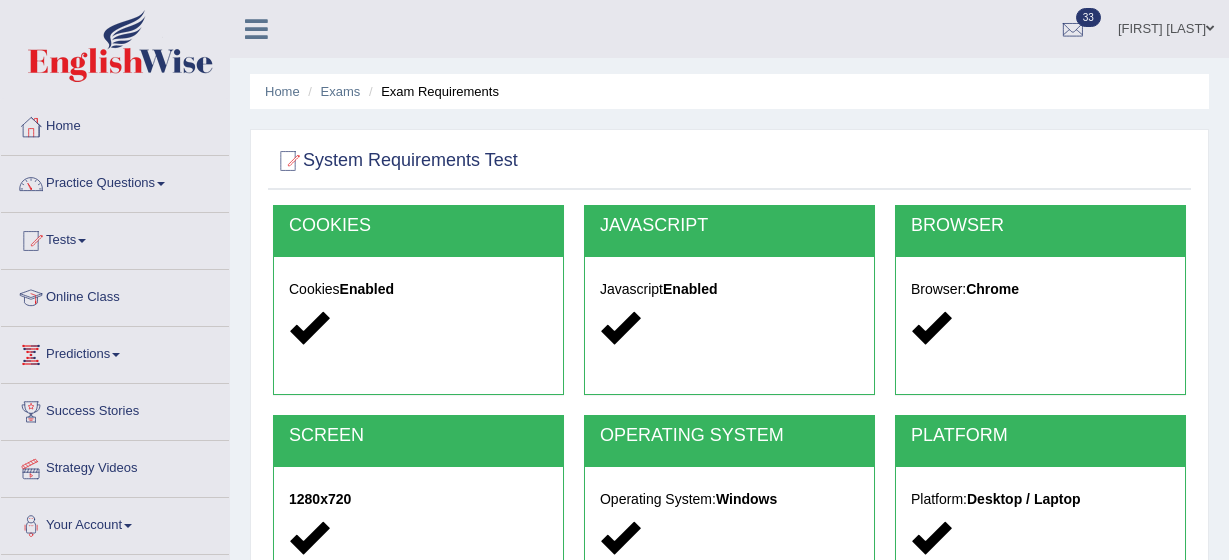 scroll, scrollTop: 0, scrollLeft: 0, axis: both 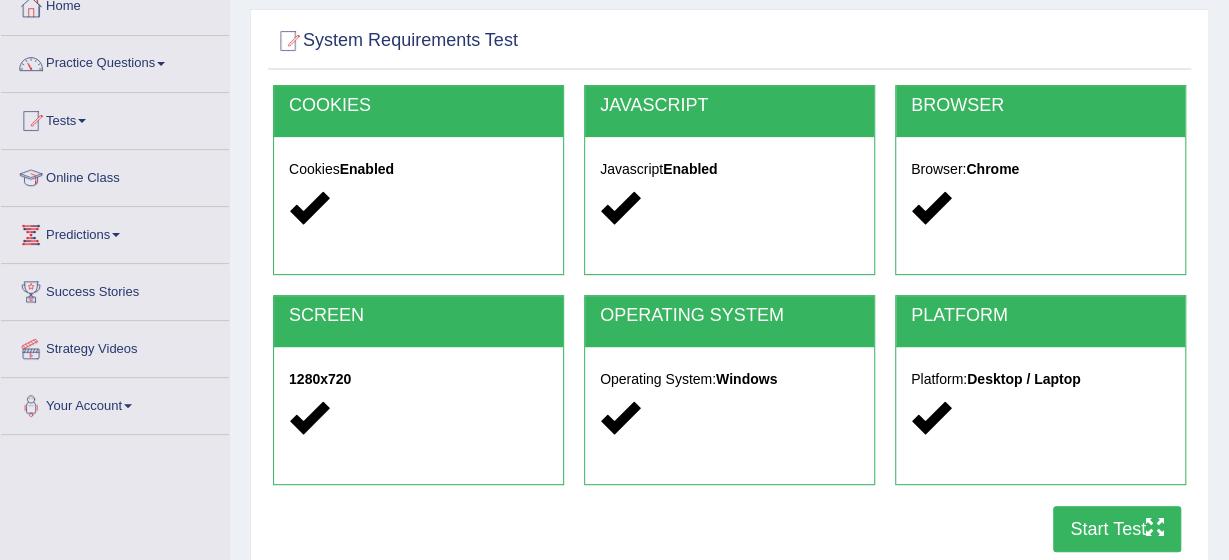 click on "Start Test" at bounding box center (1117, 529) 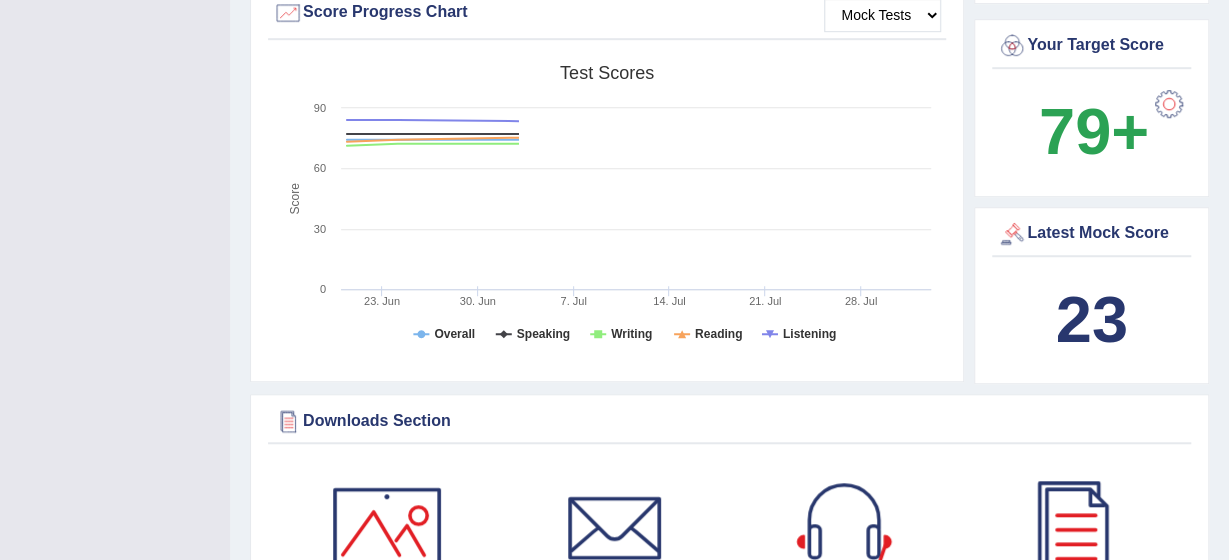 scroll, scrollTop: 613, scrollLeft: 0, axis: vertical 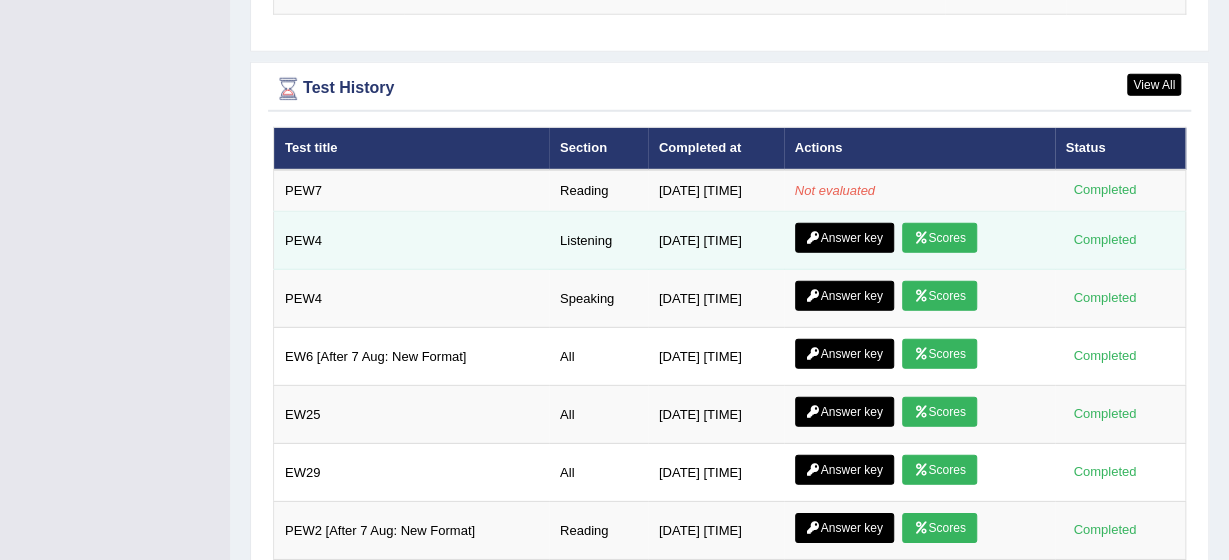 click on "Scores" at bounding box center [939, 238] 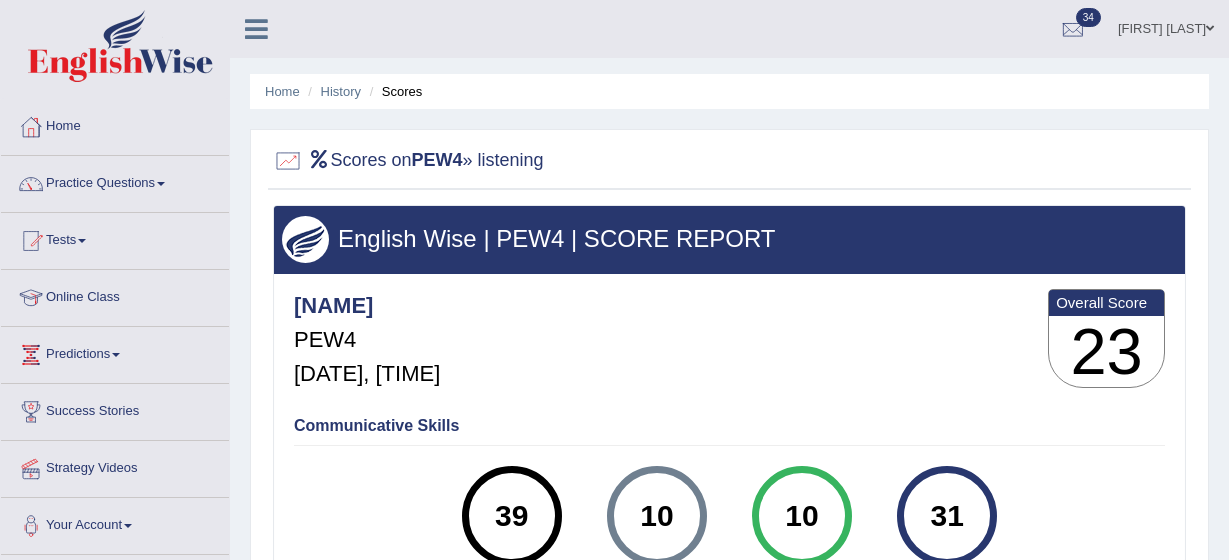 scroll, scrollTop: 0, scrollLeft: 0, axis: both 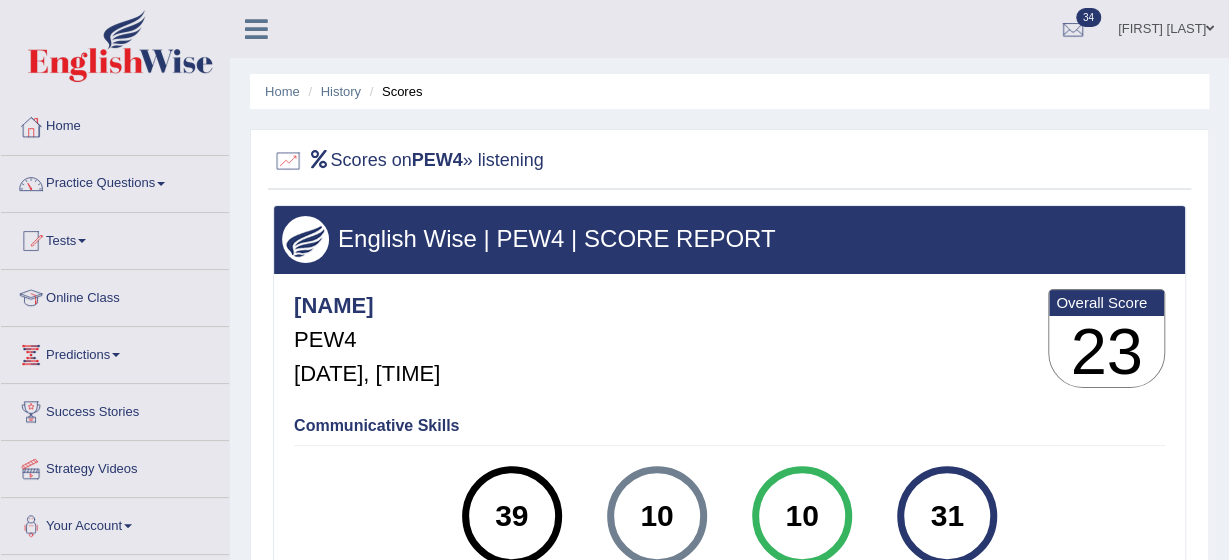 click on "Scores" at bounding box center [394, 91] 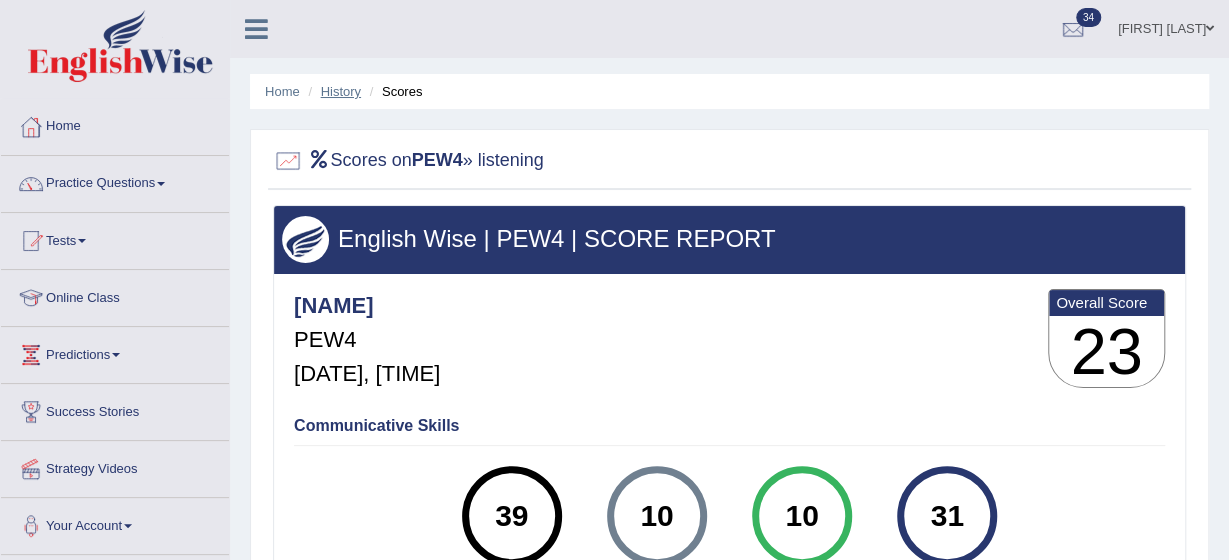 click on "History" at bounding box center [341, 91] 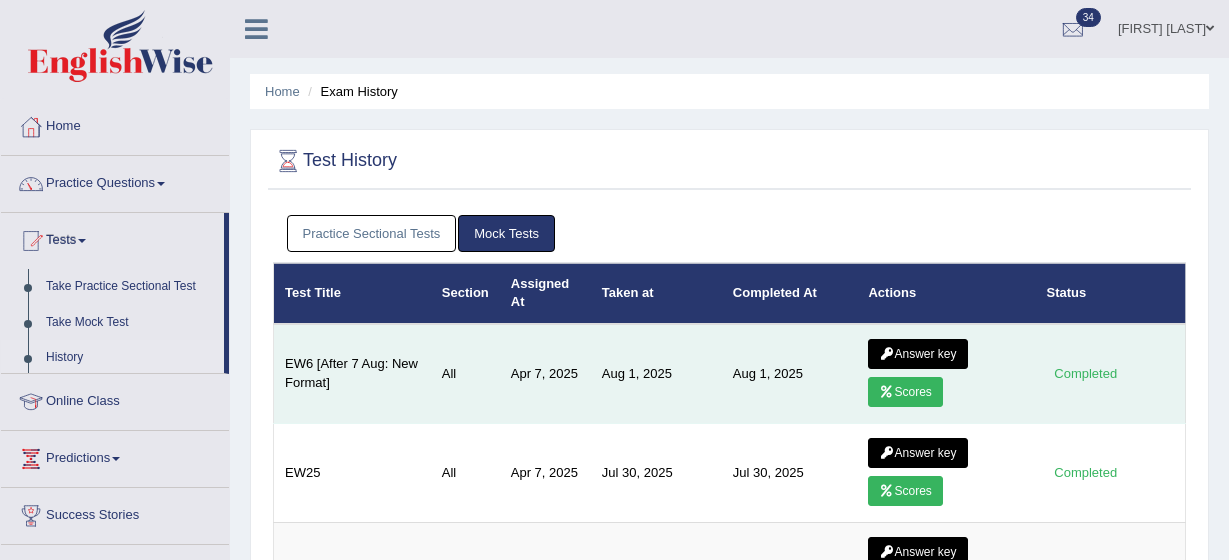scroll, scrollTop: 0, scrollLeft: 0, axis: both 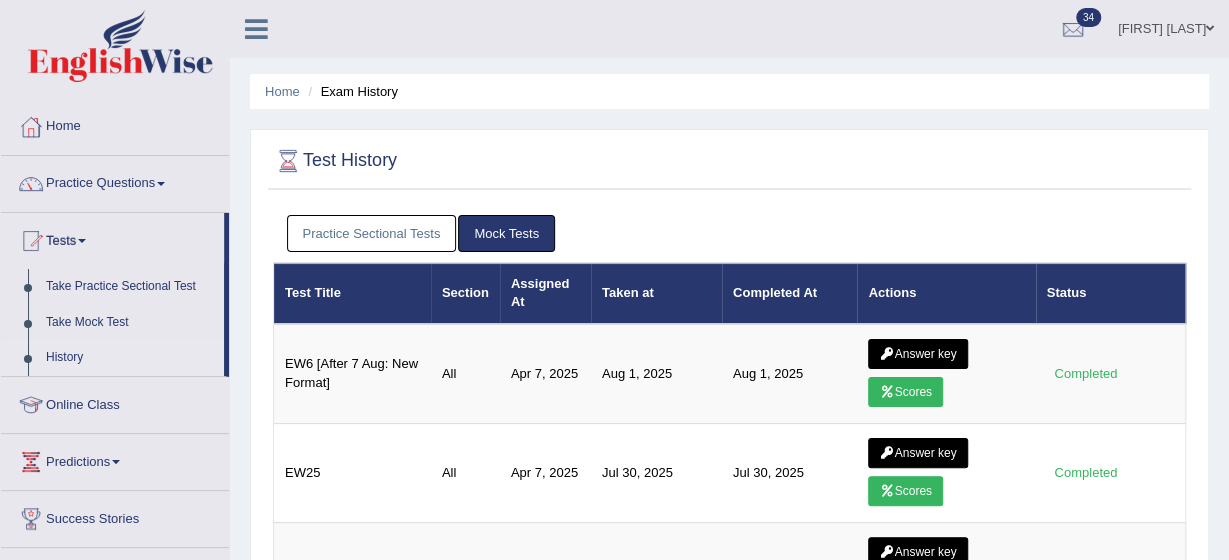 click on "Practice Sectional Tests" at bounding box center [372, 233] 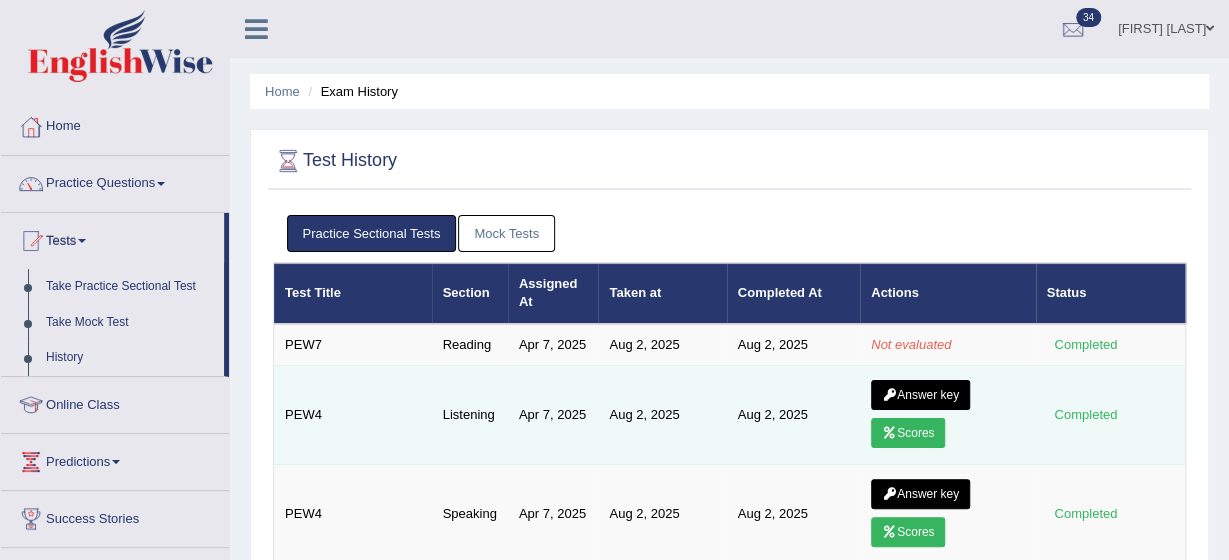 click on "Answer key    Scores" at bounding box center (948, 415) 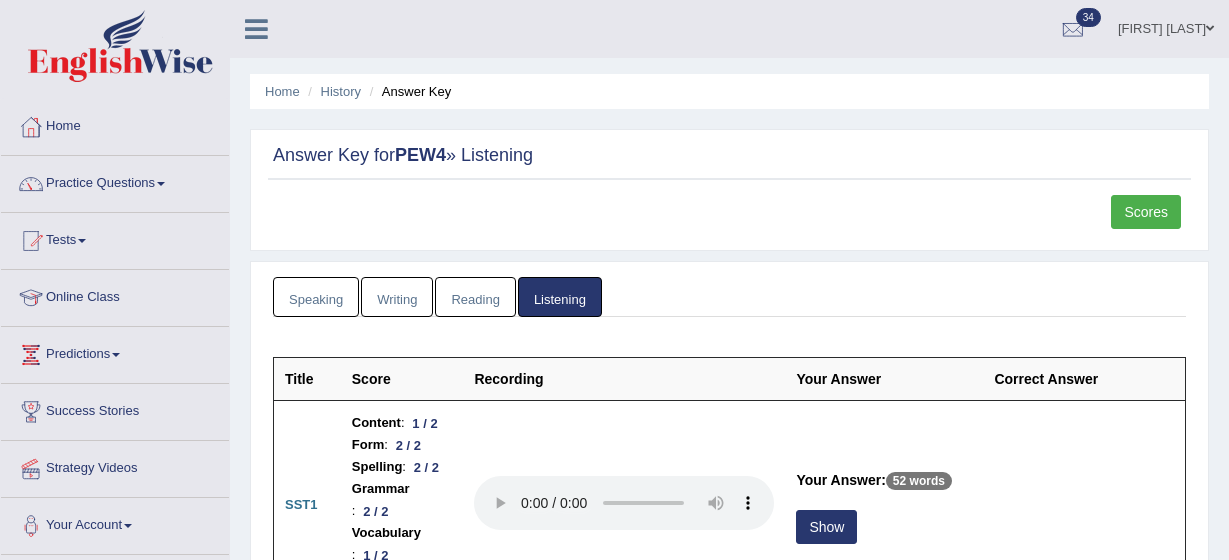 scroll, scrollTop: 0, scrollLeft: 0, axis: both 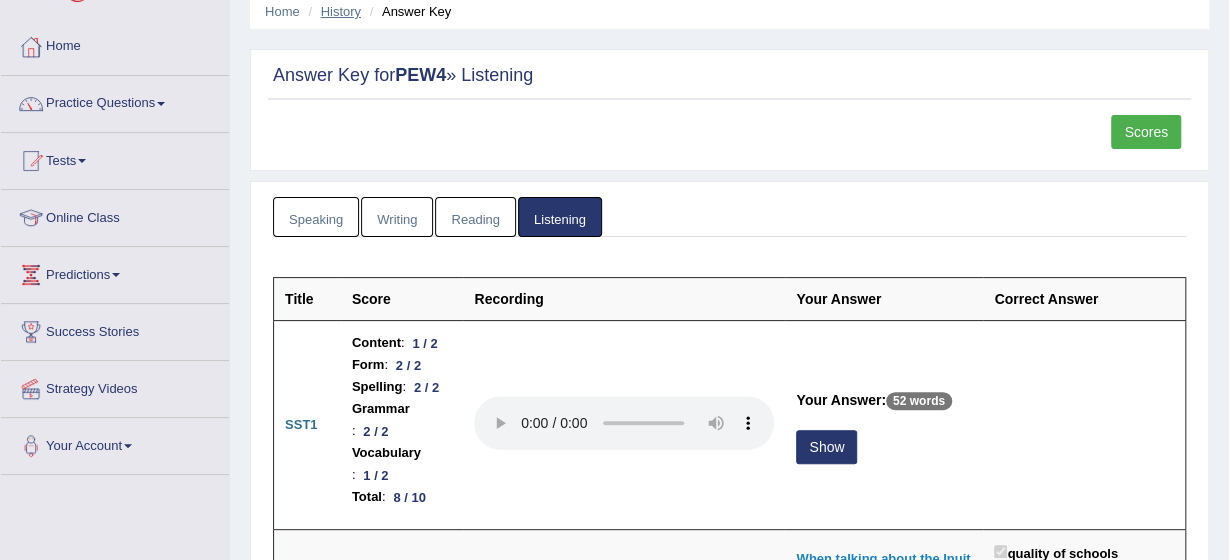 click on "History" at bounding box center (341, 11) 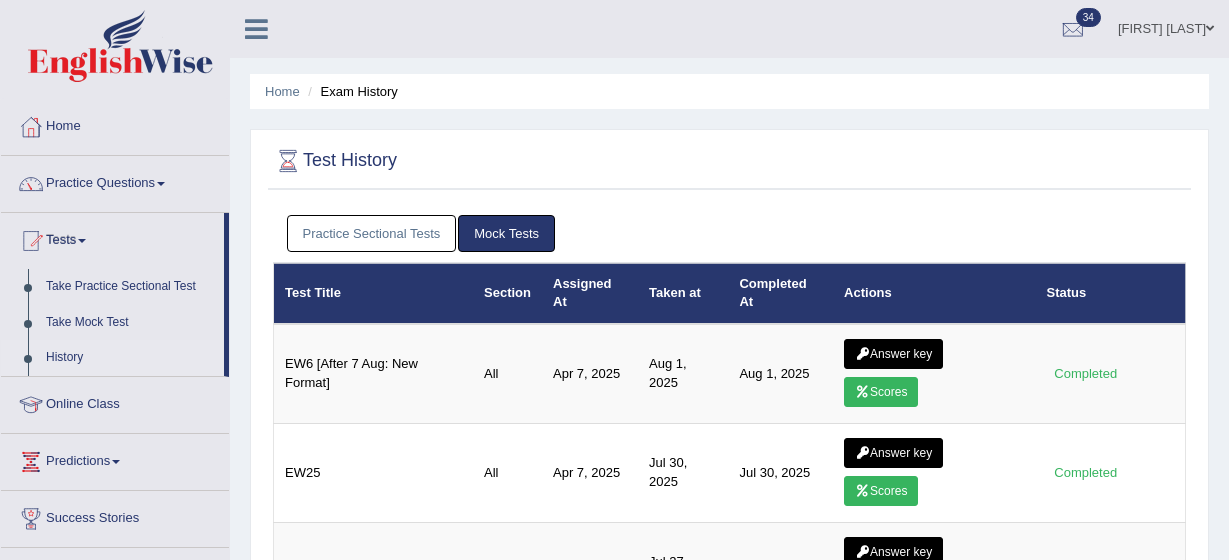 scroll, scrollTop: 0, scrollLeft: 0, axis: both 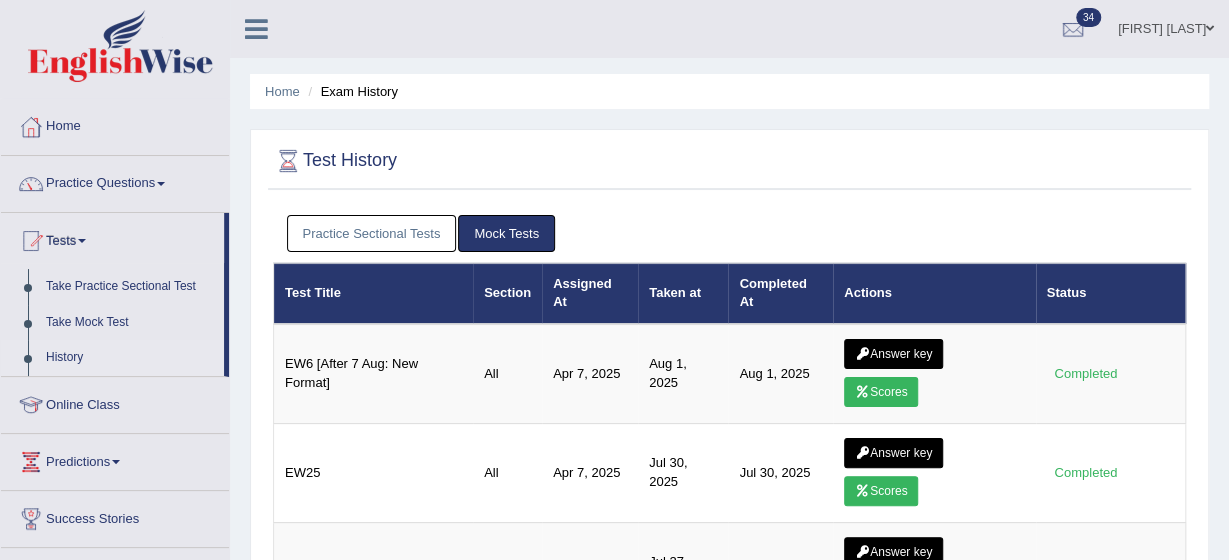 click on "Practice Sectional Tests" at bounding box center [372, 233] 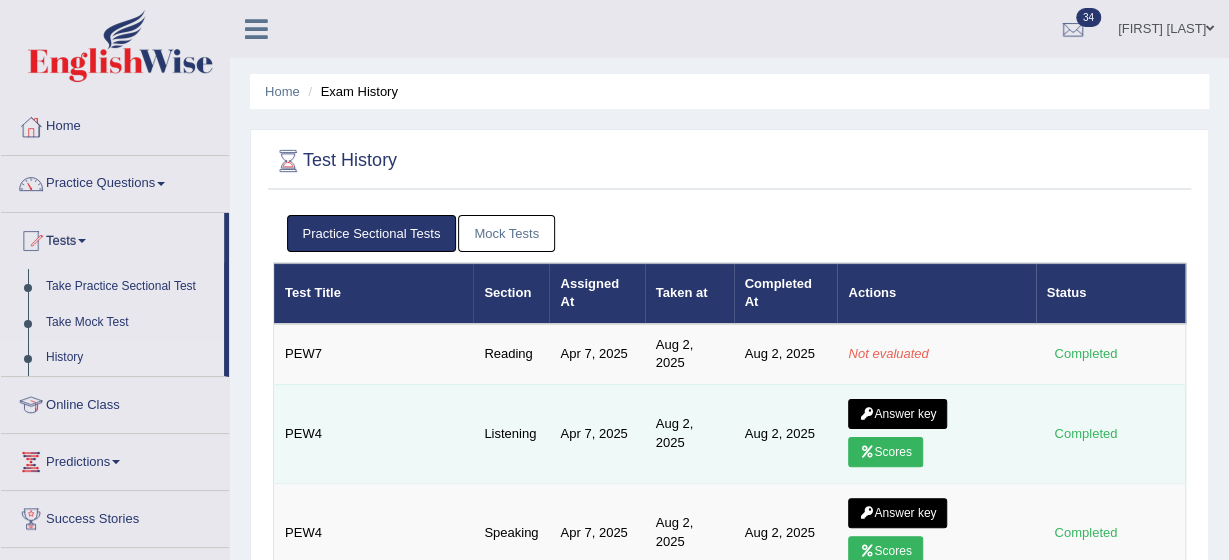 click on "Scores" at bounding box center (885, 452) 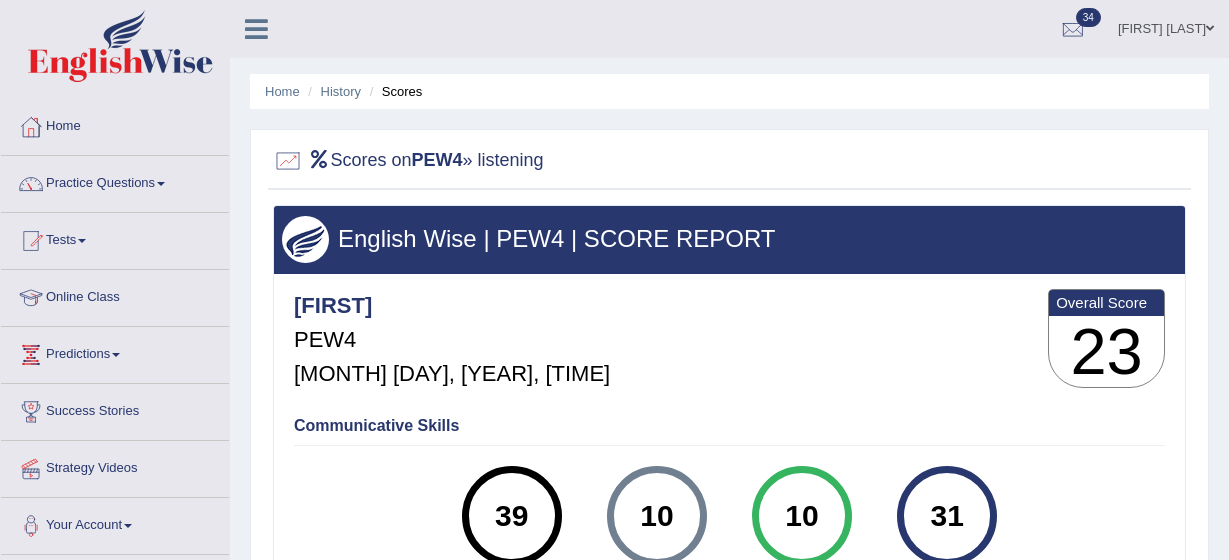 scroll, scrollTop: 0, scrollLeft: 0, axis: both 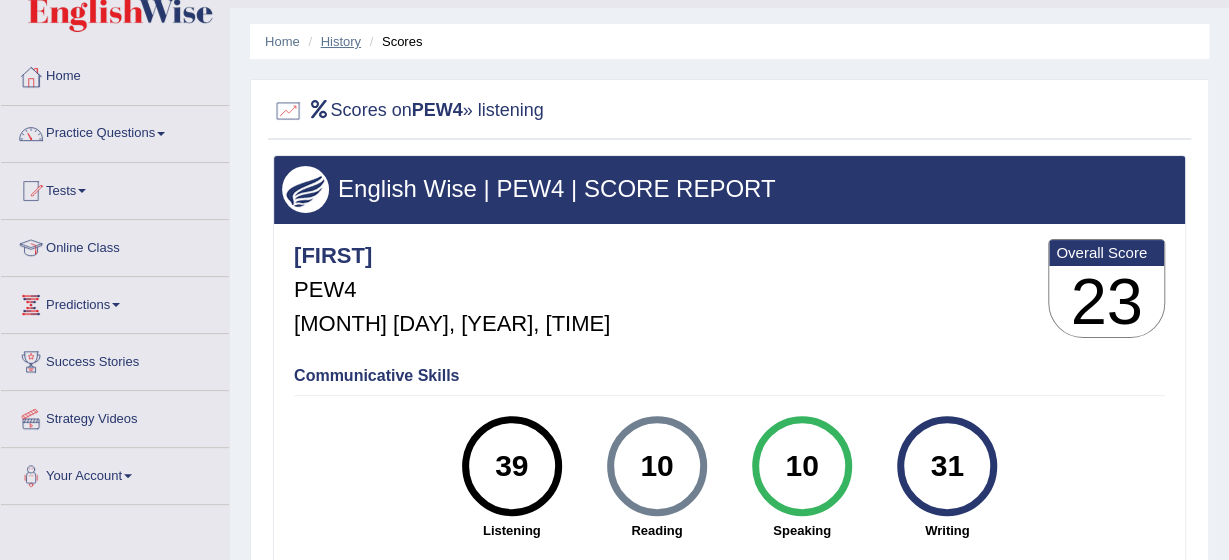 click on "History" at bounding box center (341, 41) 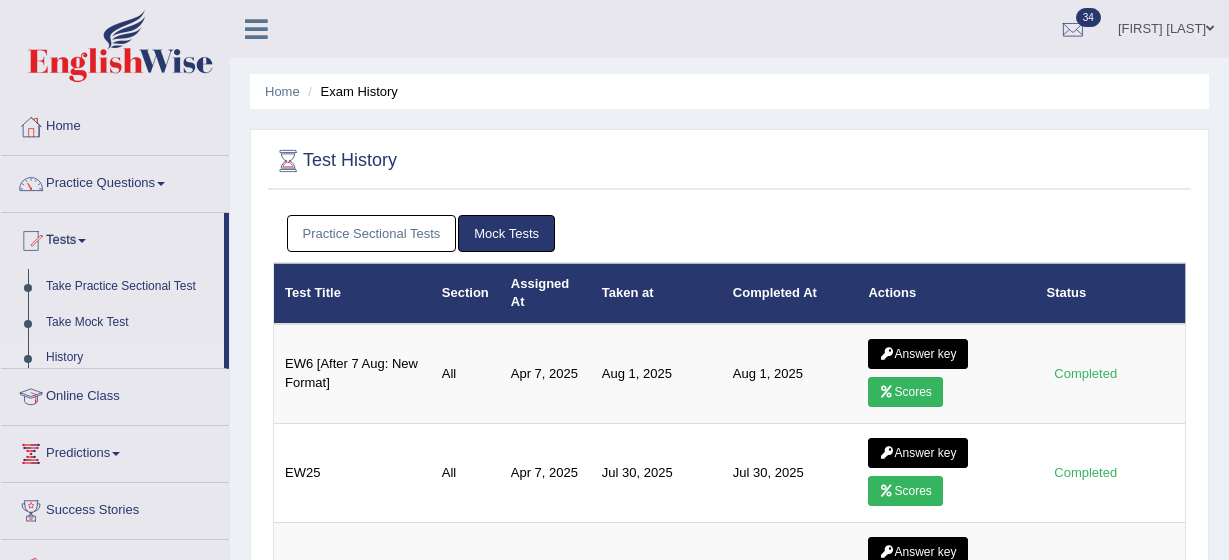 scroll, scrollTop: 0, scrollLeft: 0, axis: both 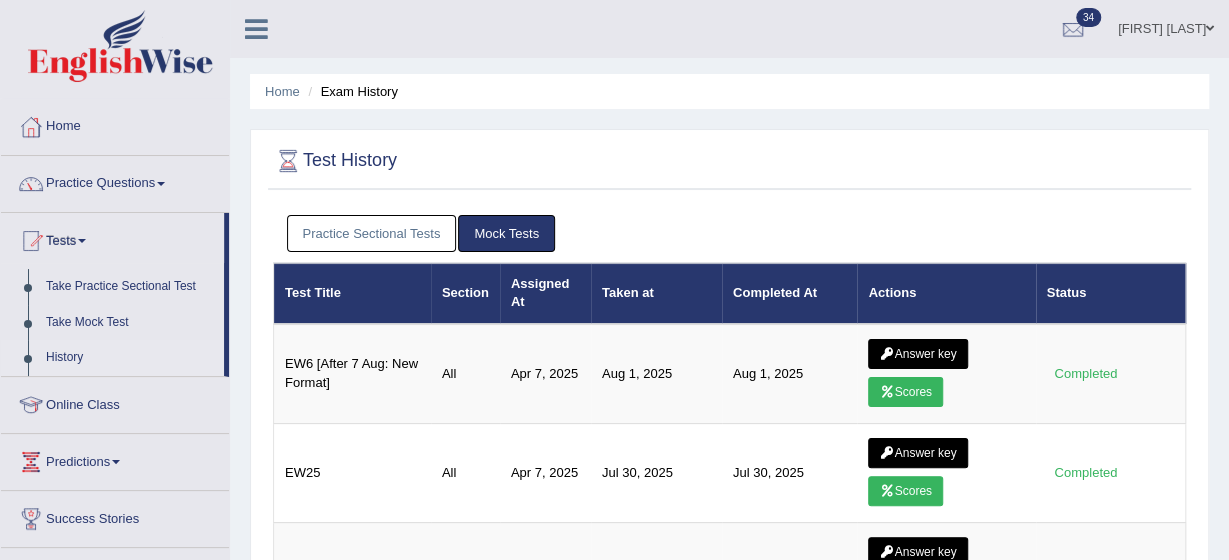 click on "Practice Sectional Tests" at bounding box center (372, 233) 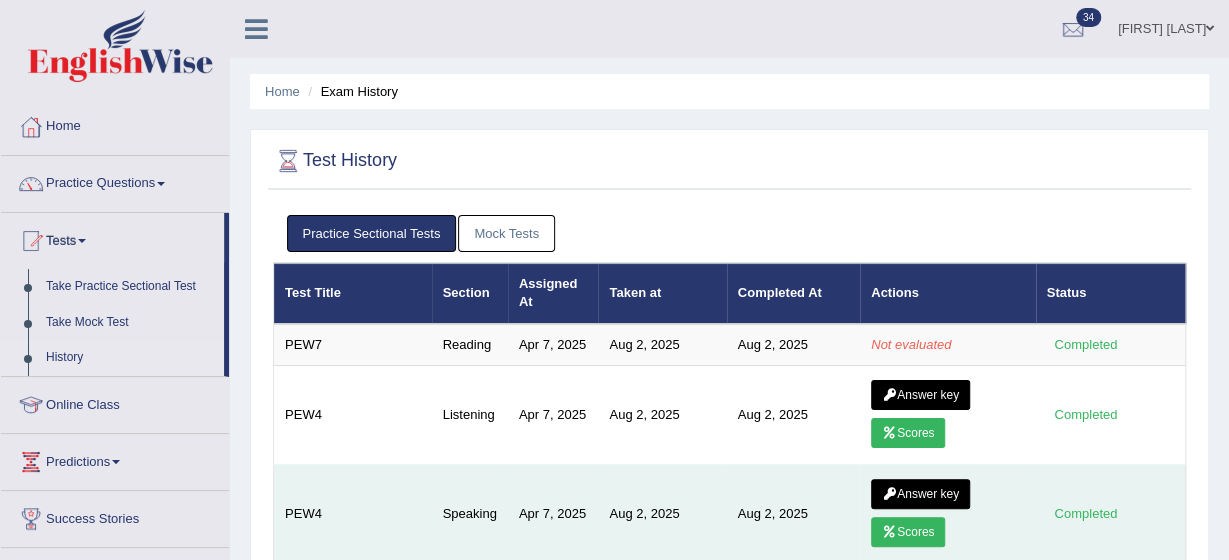 click on "Scores" at bounding box center [908, 532] 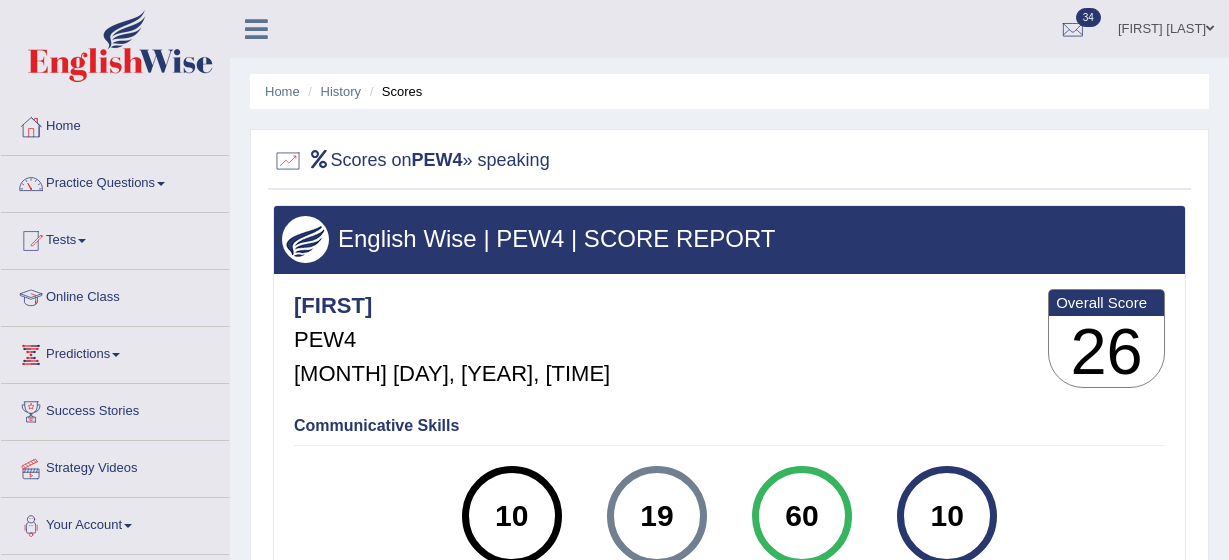 scroll, scrollTop: 0, scrollLeft: 0, axis: both 